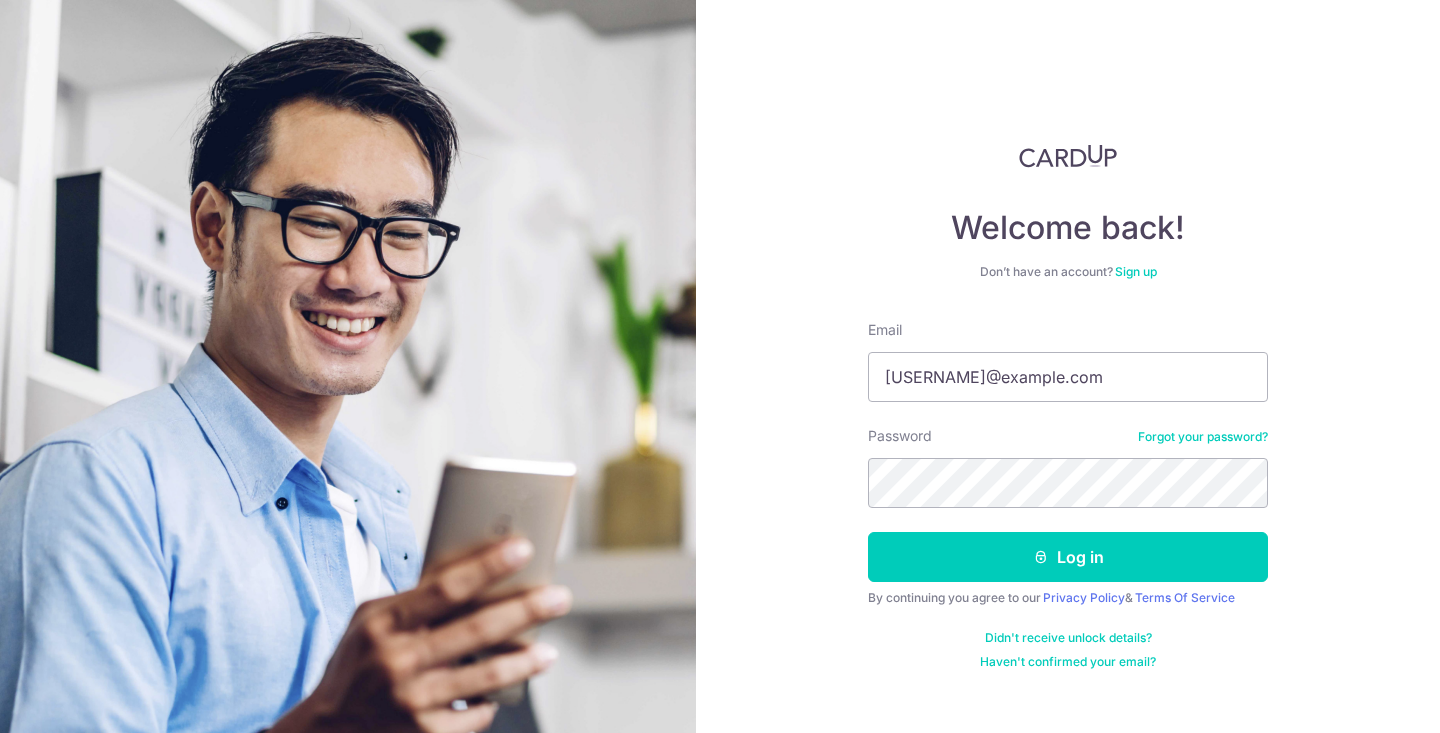 scroll, scrollTop: 0, scrollLeft: 0, axis: both 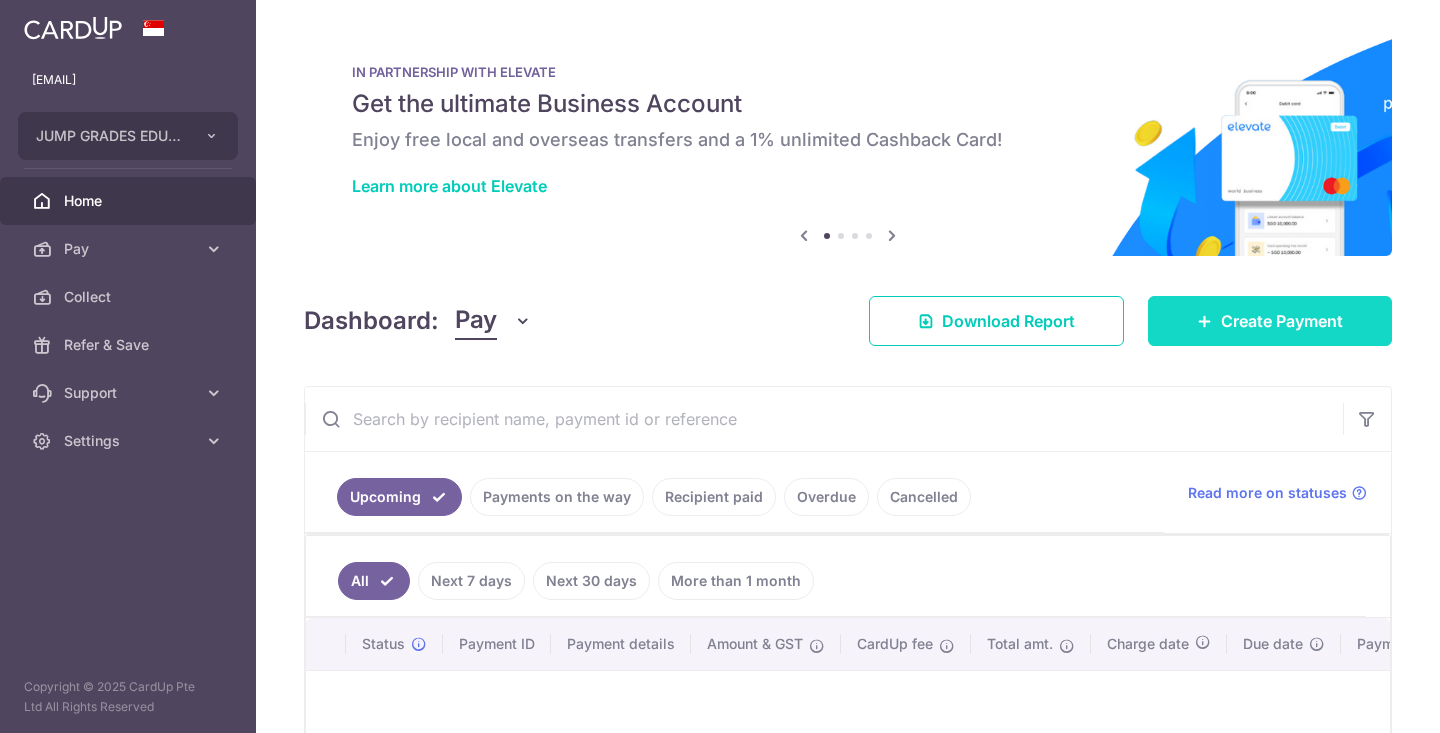 click on "Create Payment" at bounding box center (1270, 321) 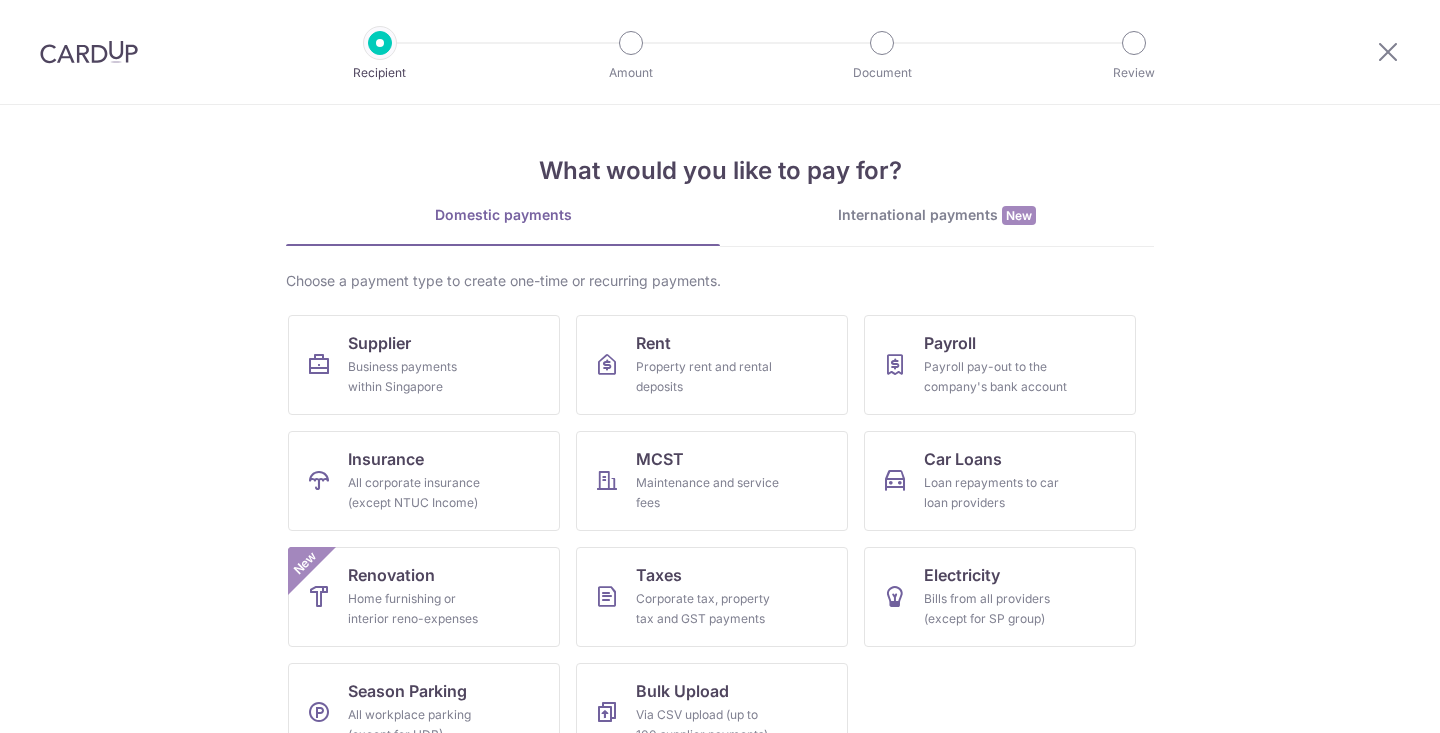 scroll, scrollTop: 0, scrollLeft: 0, axis: both 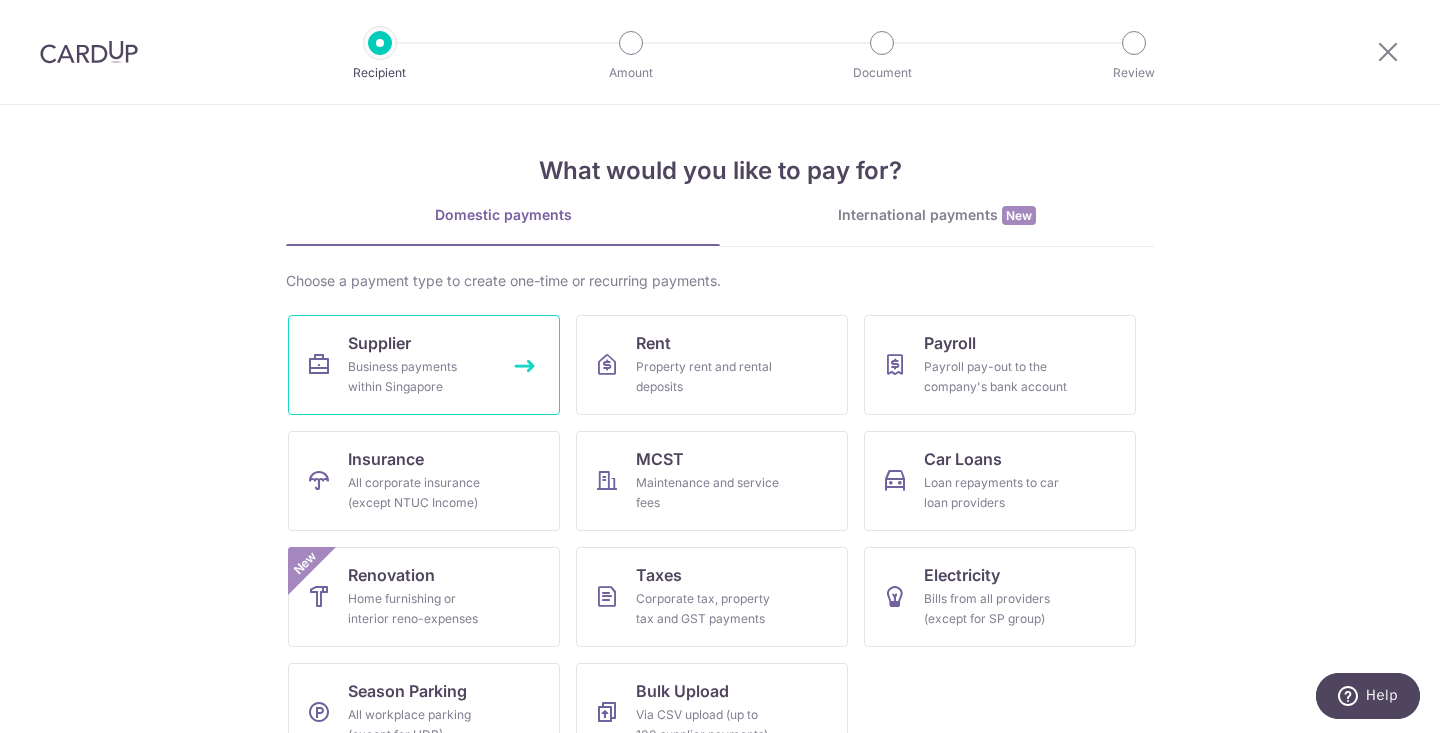 click on "Business payments within Singapore" at bounding box center [420, 377] 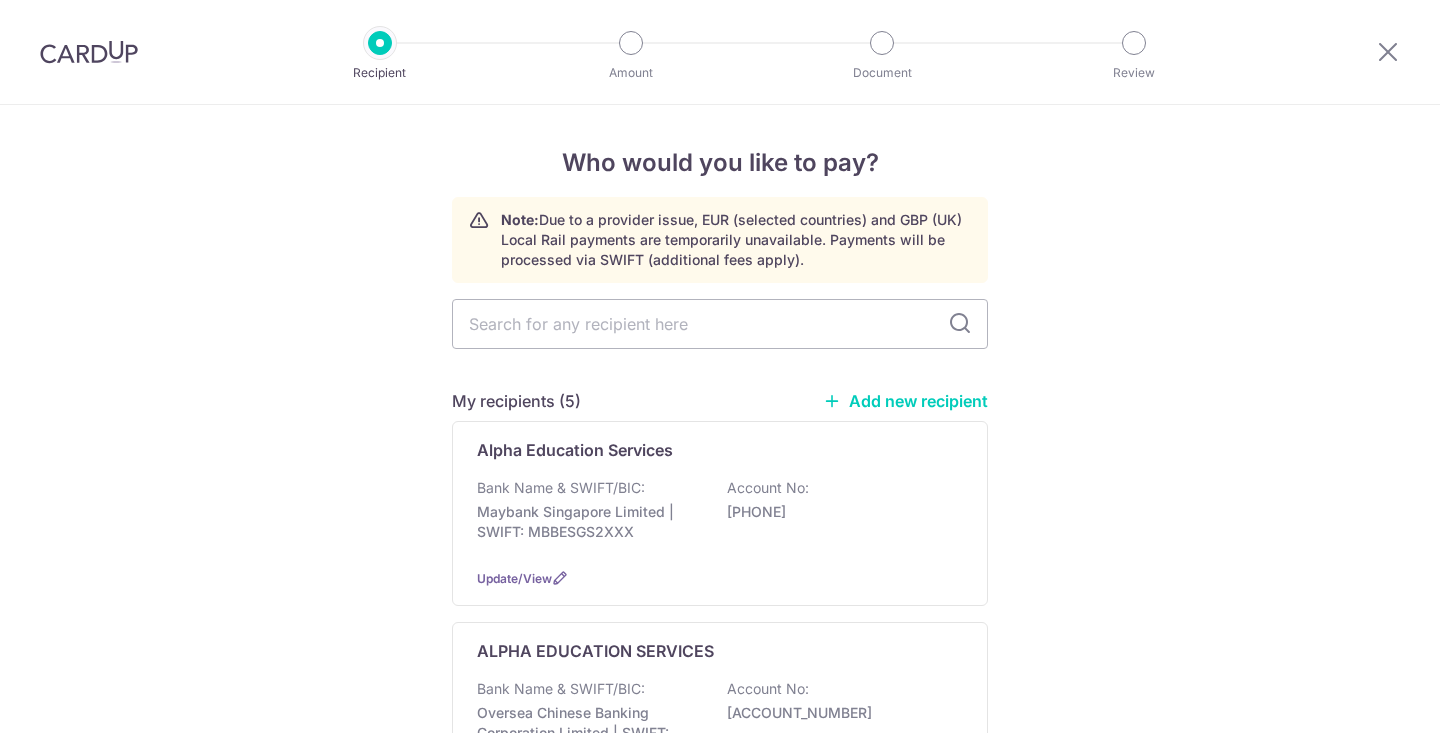 scroll, scrollTop: 0, scrollLeft: 0, axis: both 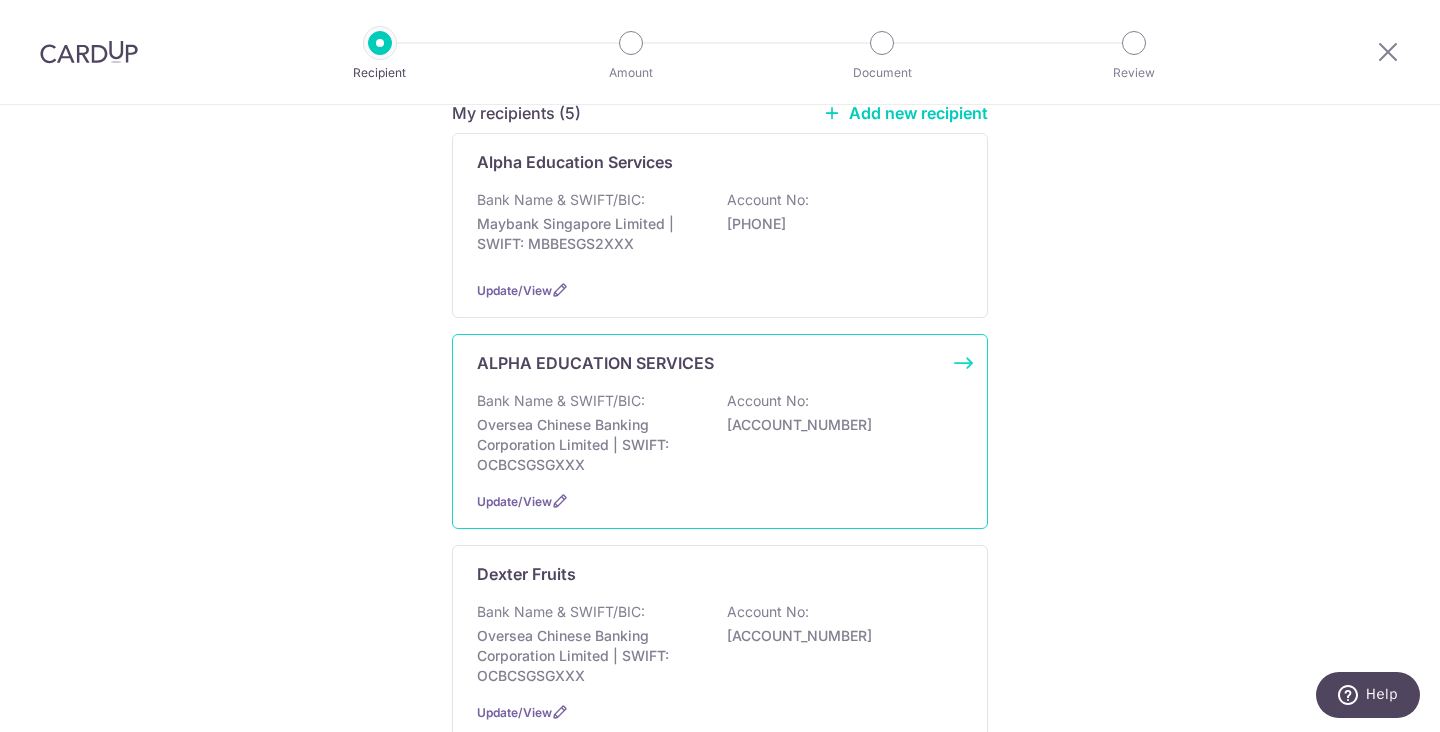 click on "ALPHA EDUCATION SERVICES
Bank Name & SWIFT/BIC:
Oversea Chinese Banking Corporation Limited | SWIFT: OCBCSGSGXXX
Account No:
604618884001
Update/View" at bounding box center [720, 431] 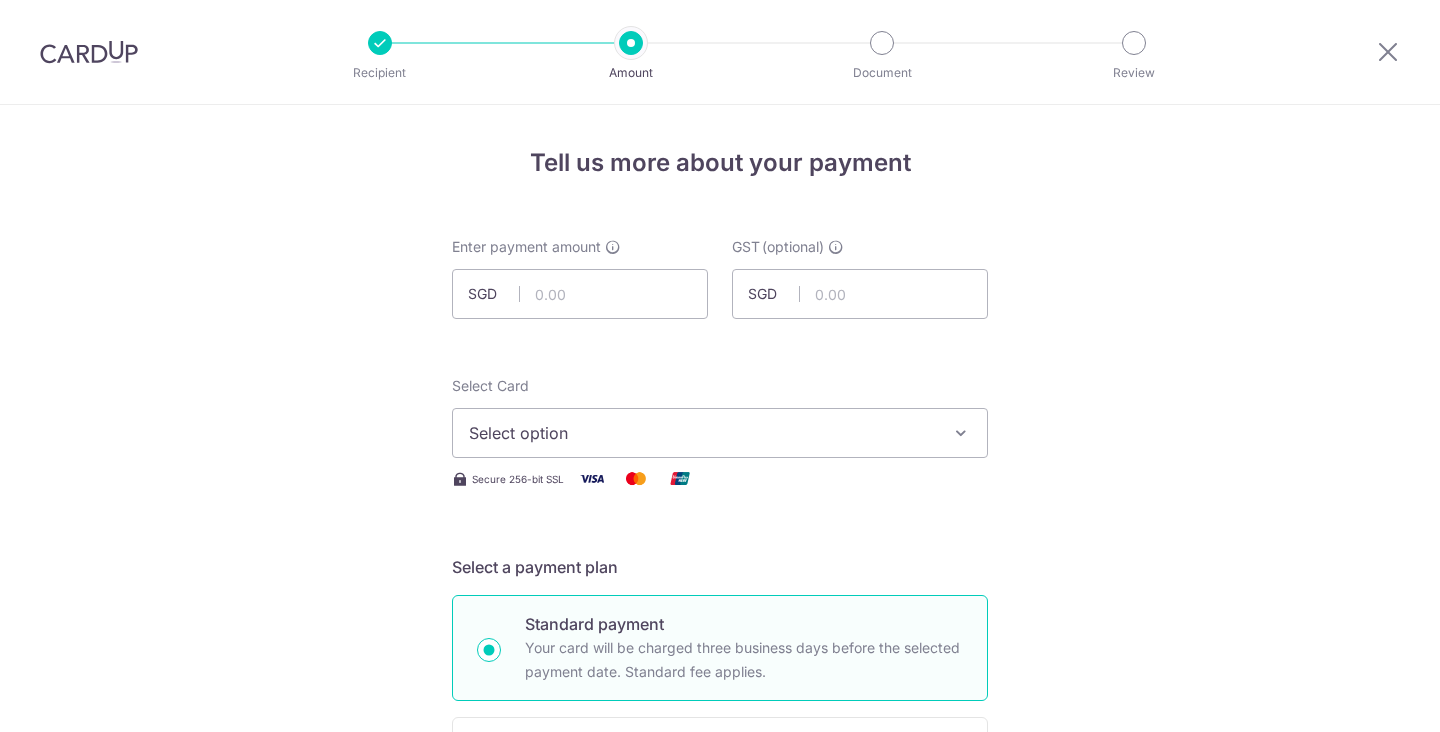 scroll, scrollTop: 0, scrollLeft: 0, axis: both 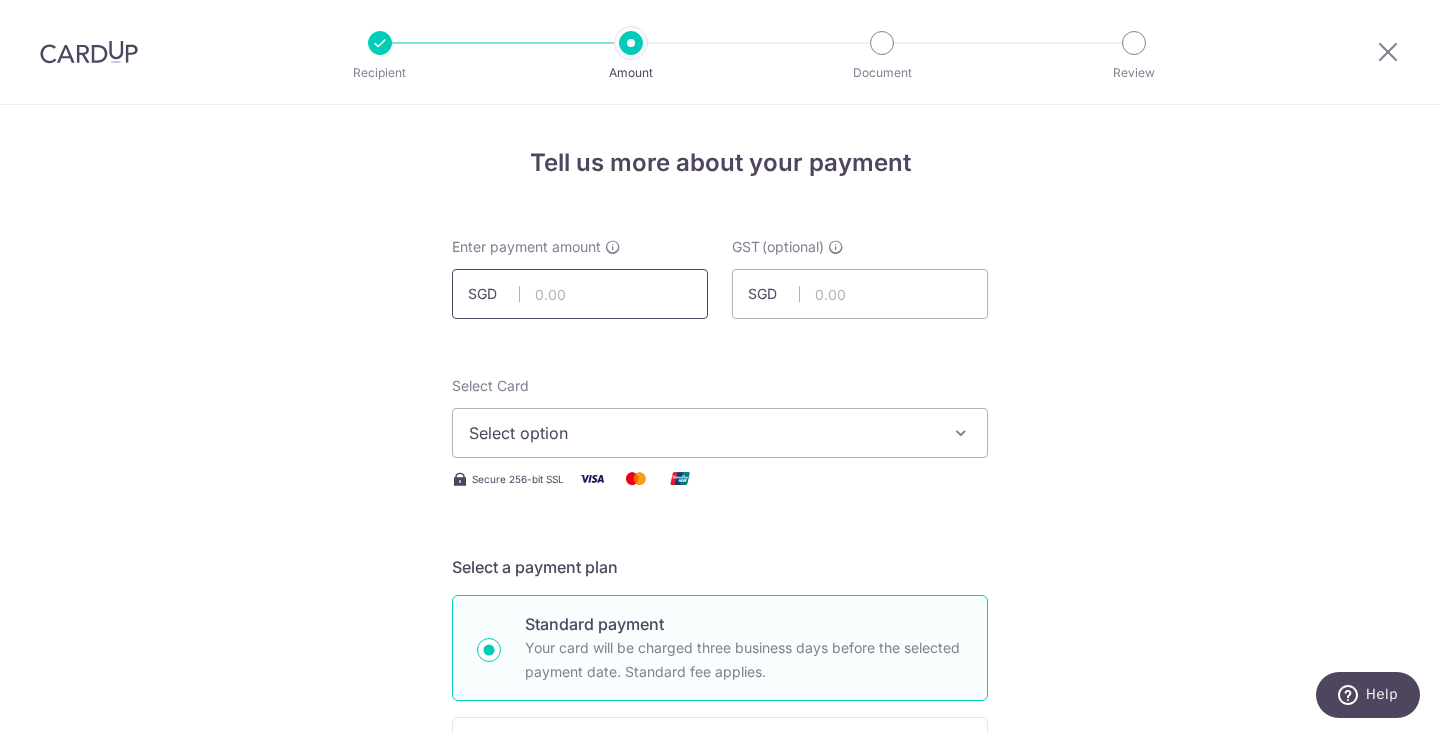 click at bounding box center [580, 294] 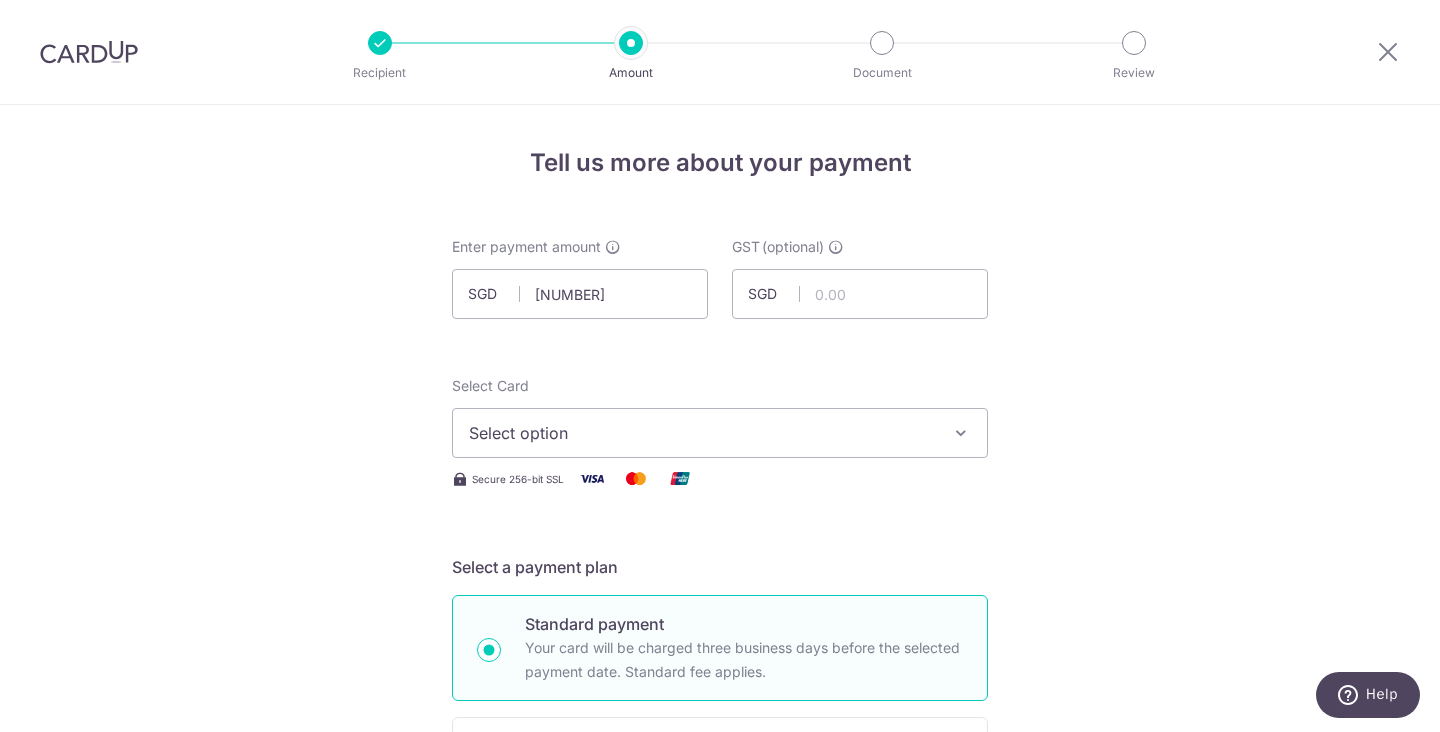 type on "3,225.00" 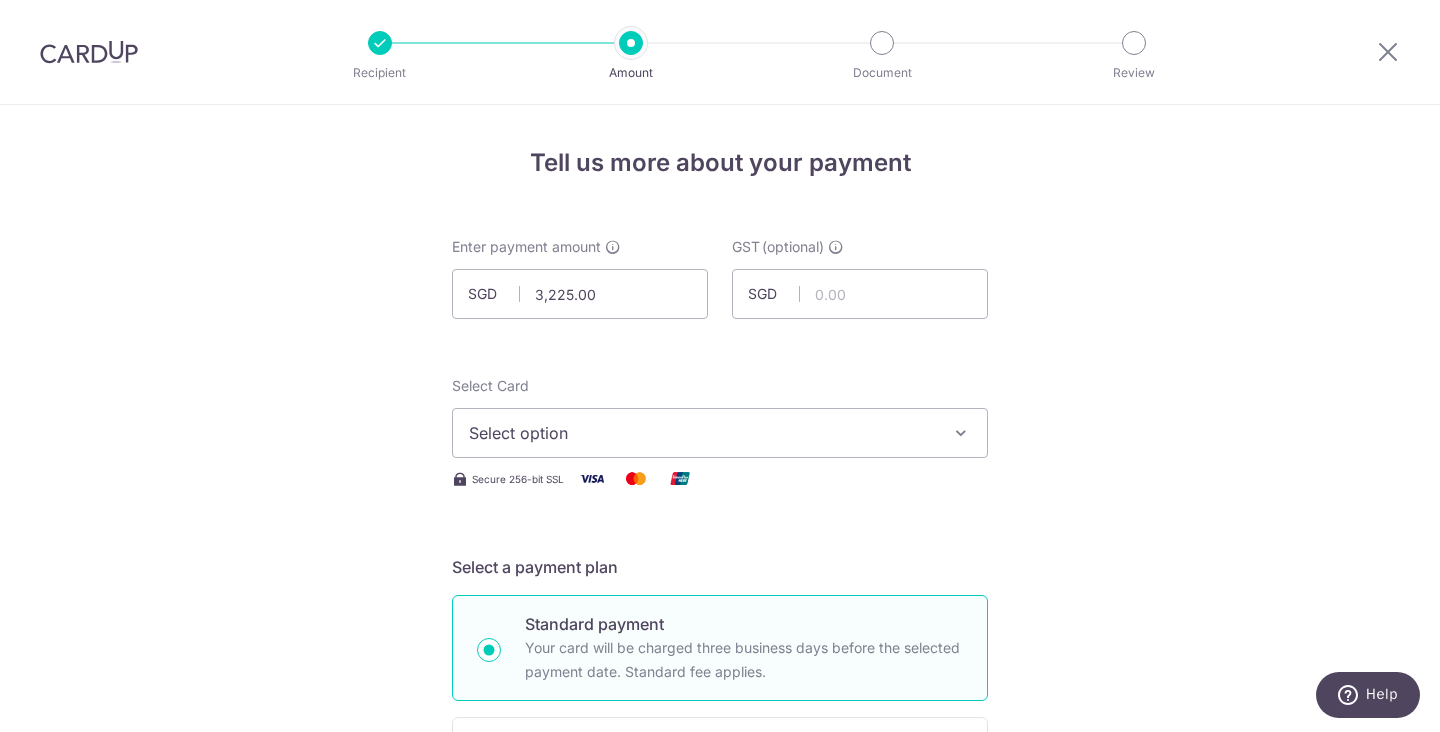 click on "Enter payment amount
SGD
3,225.00
3225.00
GST
(optional)
SGD
Select Card
Select option
Add credit card
Your Cards
**** 4992
Secure 256-bit SSL
Text
Ho" at bounding box center [720, 1095] 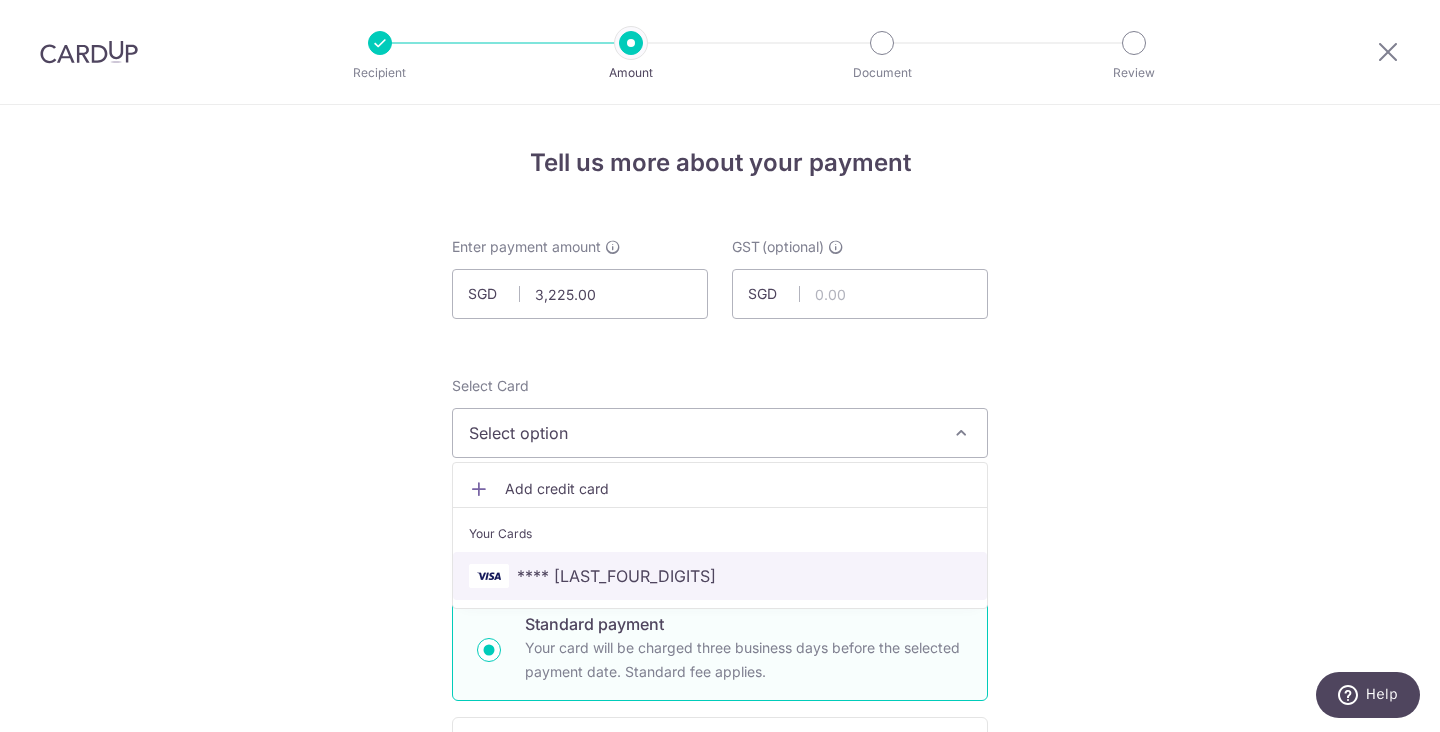 click on "**** 4992" at bounding box center (720, 576) 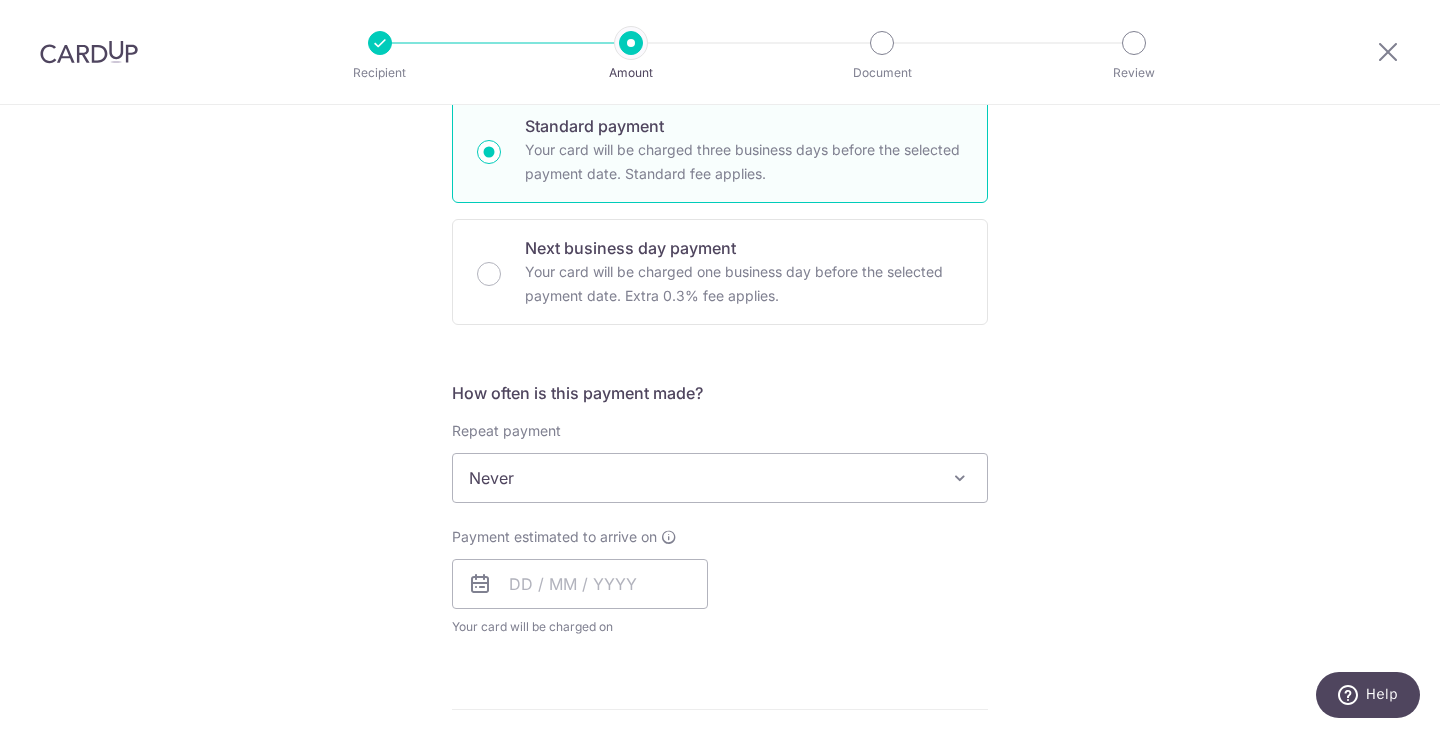 scroll, scrollTop: 586, scrollLeft: 0, axis: vertical 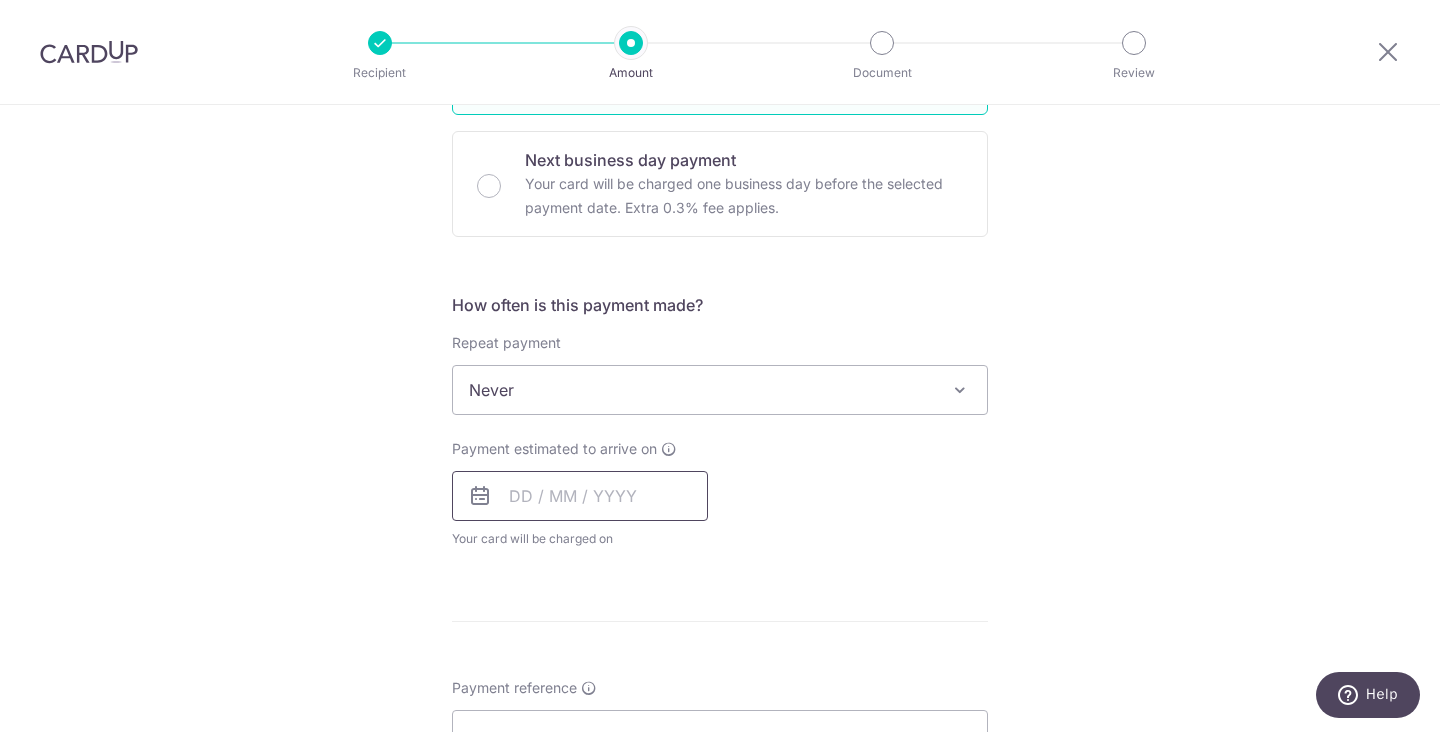 click at bounding box center [580, 496] 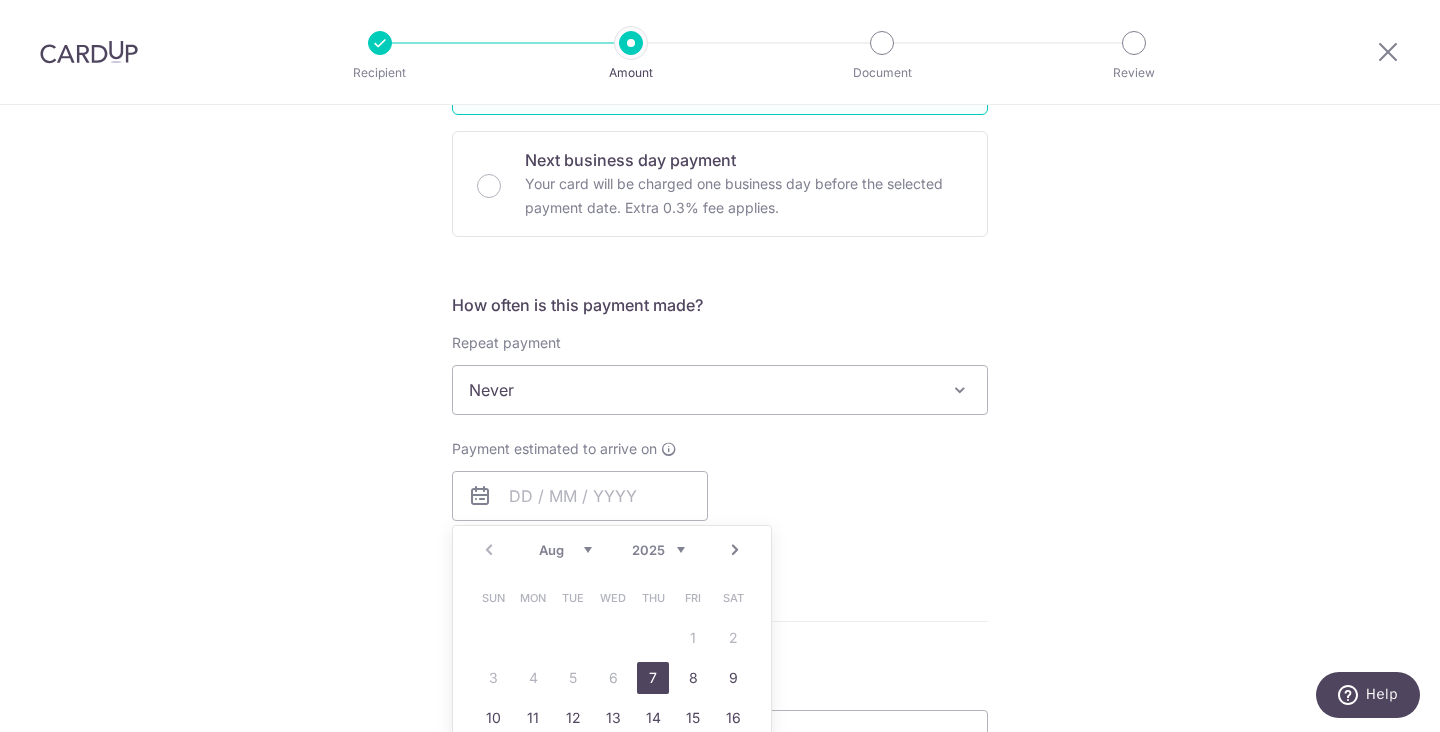 click on "7" at bounding box center [653, 678] 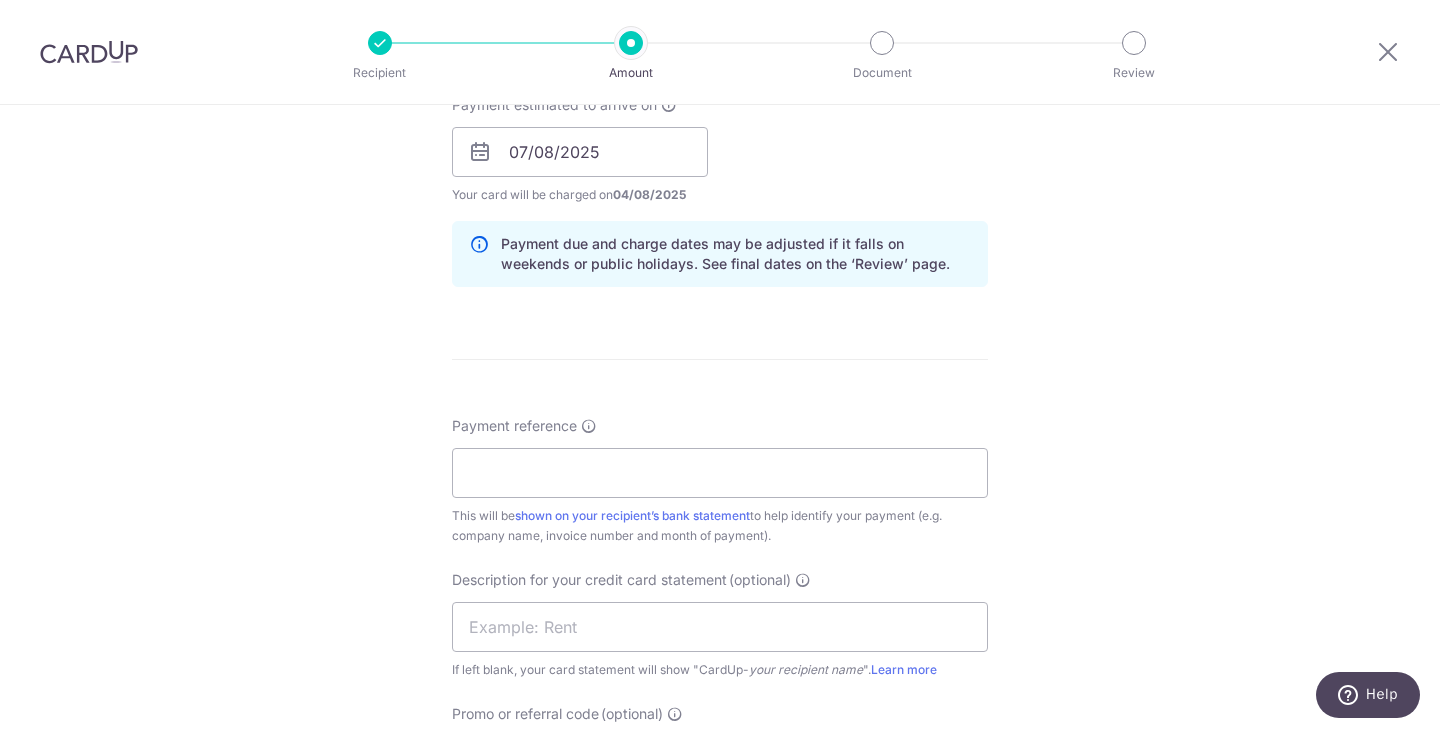 scroll, scrollTop: 934, scrollLeft: 0, axis: vertical 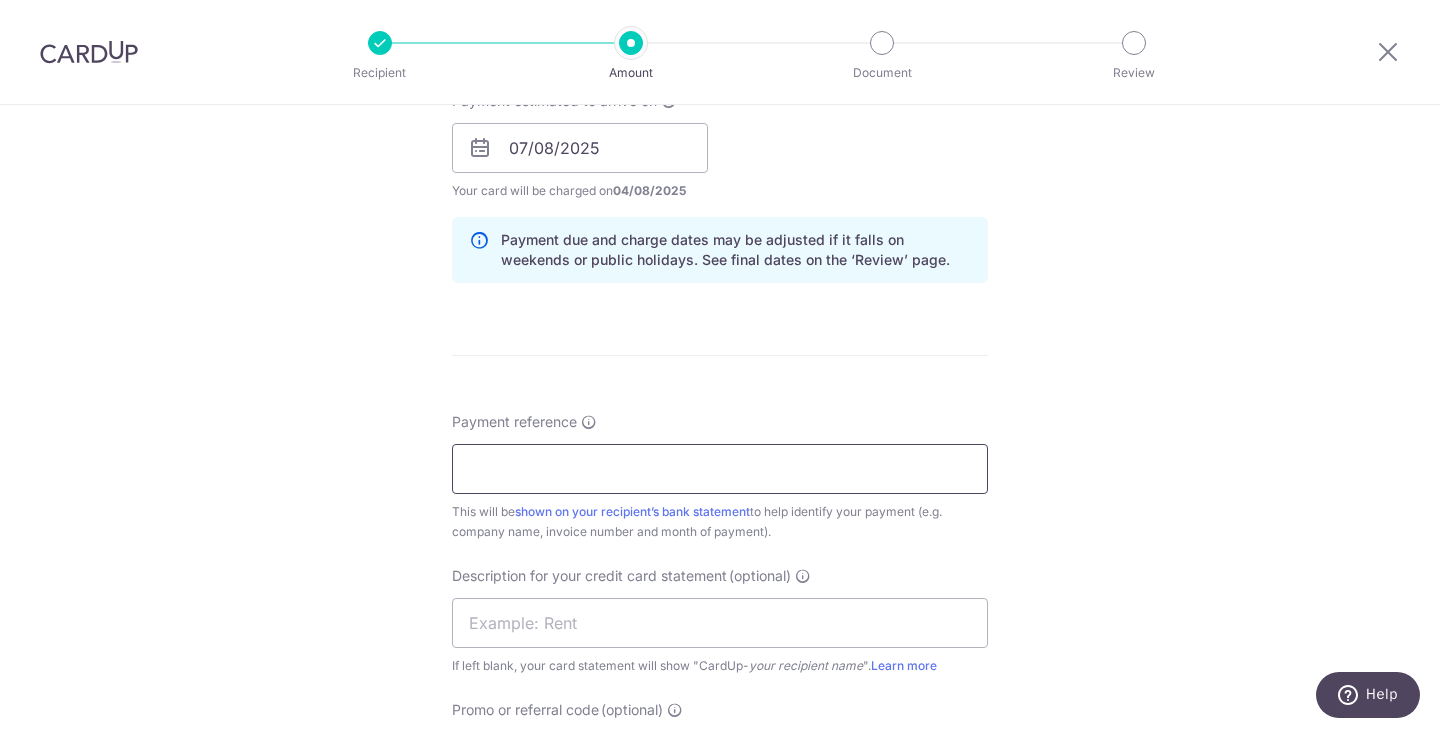 click on "Payment reference" at bounding box center (720, 469) 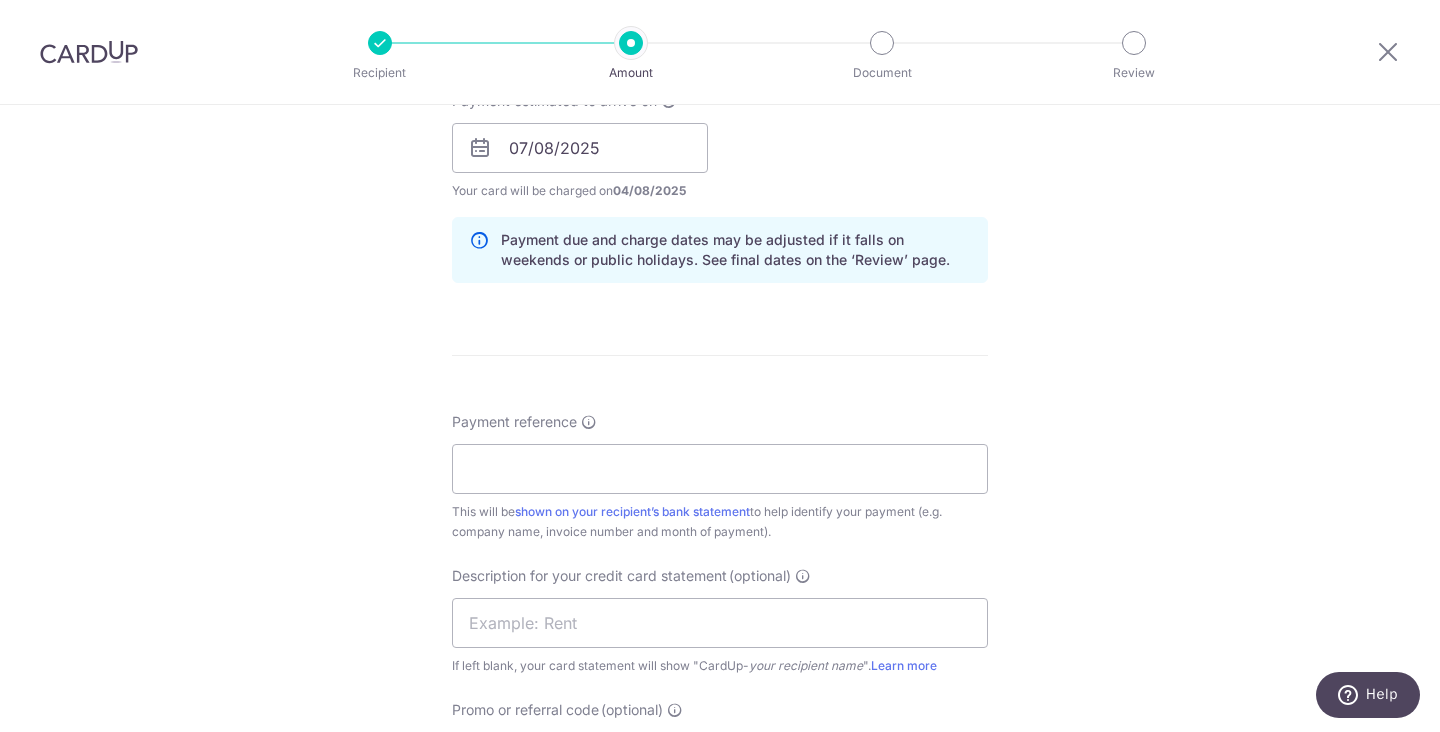 click on "Payment reference
This will be  shown on your recipient’s bank statement  to help identify your payment (e.g. company name, invoice number and month of payment)." at bounding box center (720, 477) 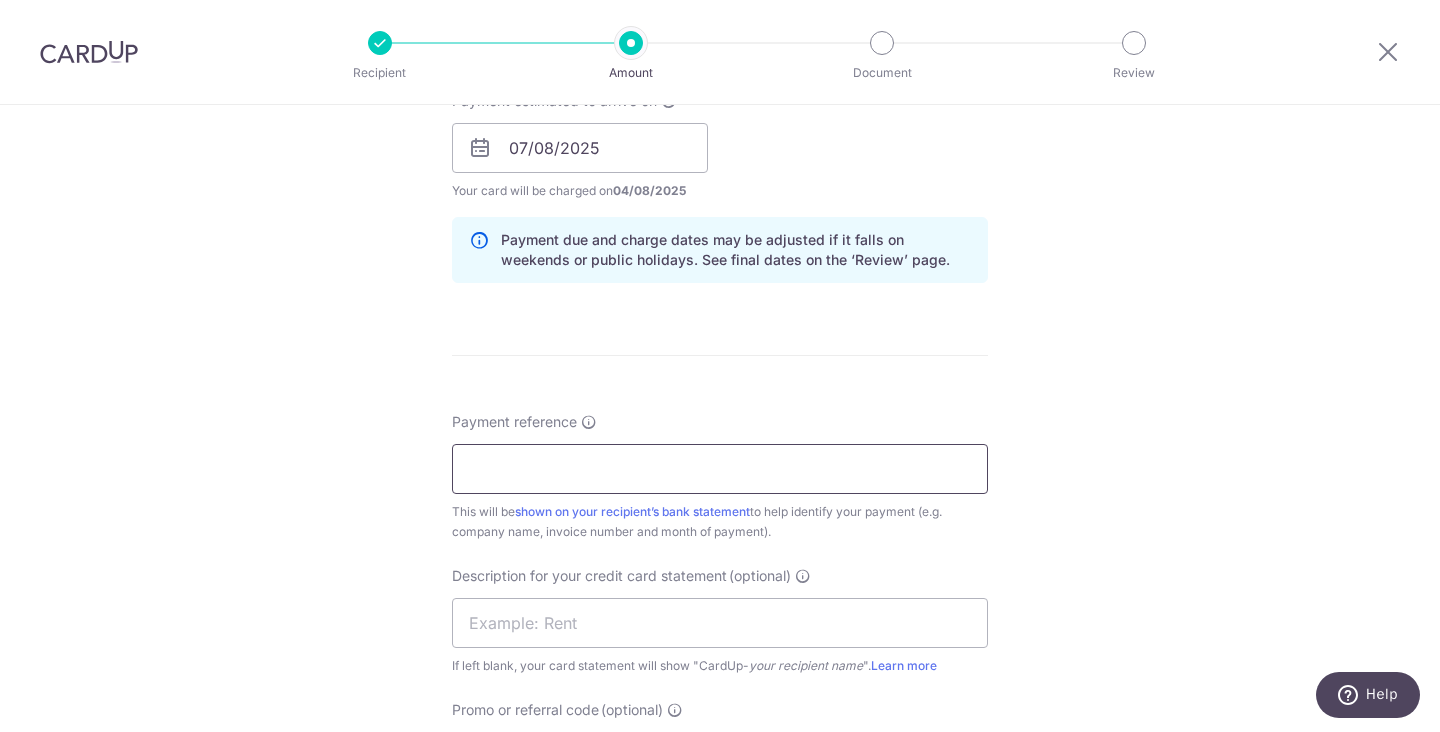 click on "Payment reference" at bounding box center (720, 469) 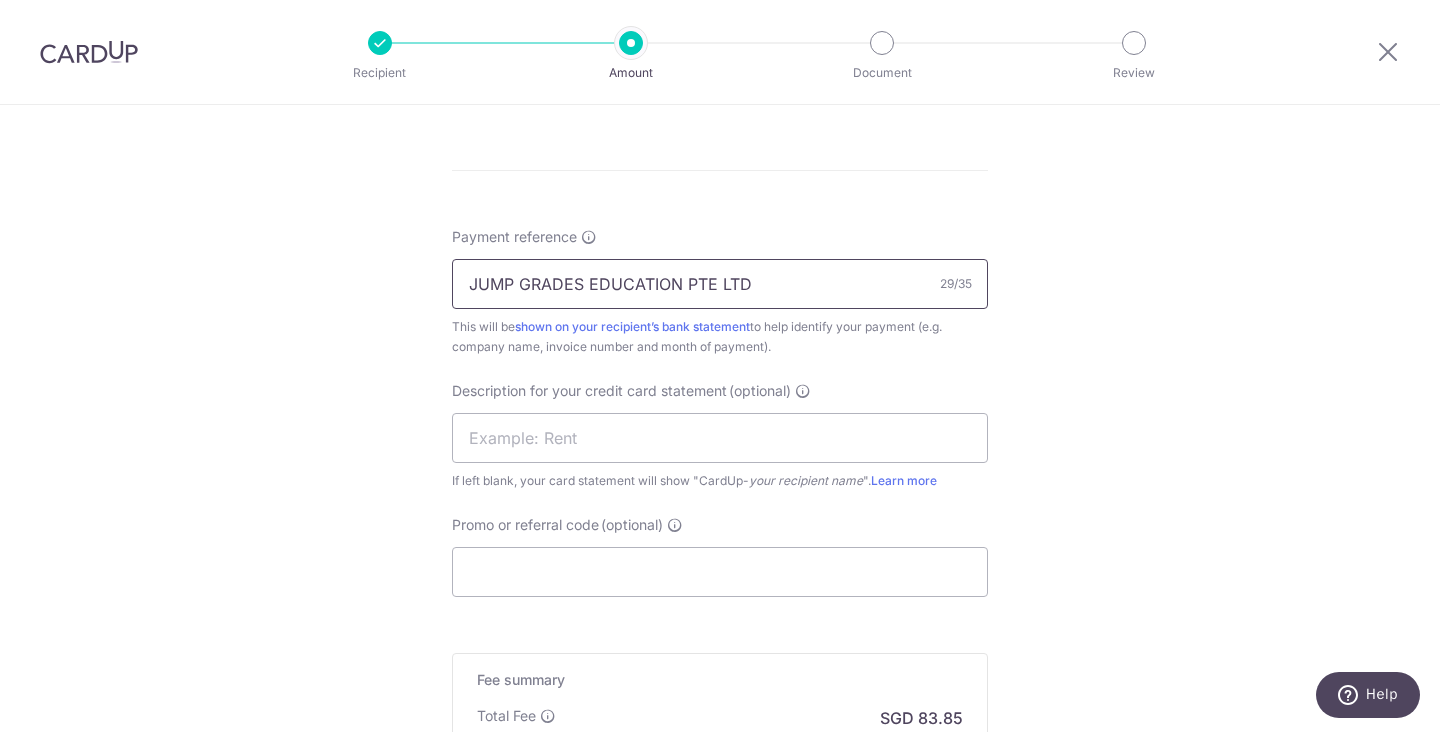 scroll, scrollTop: 1125, scrollLeft: 0, axis: vertical 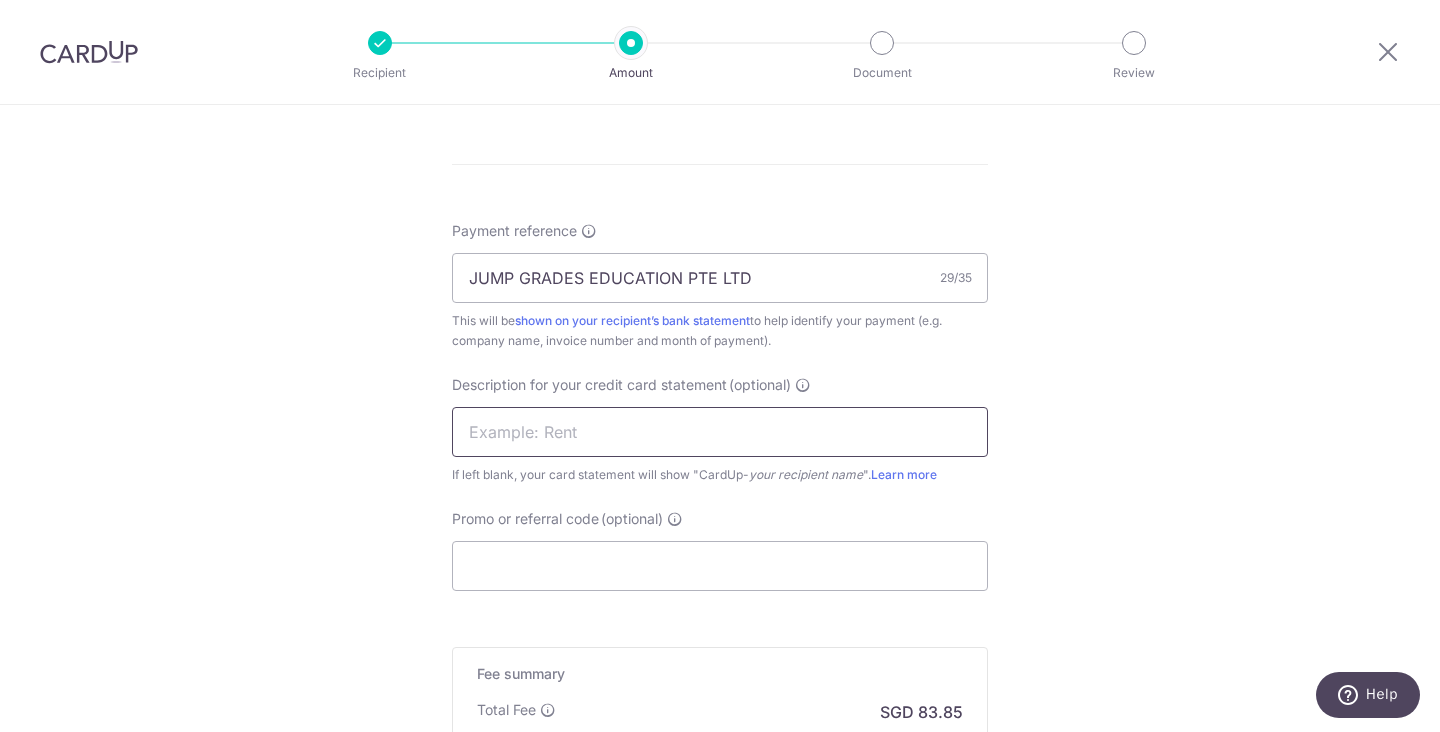 click at bounding box center (720, 432) 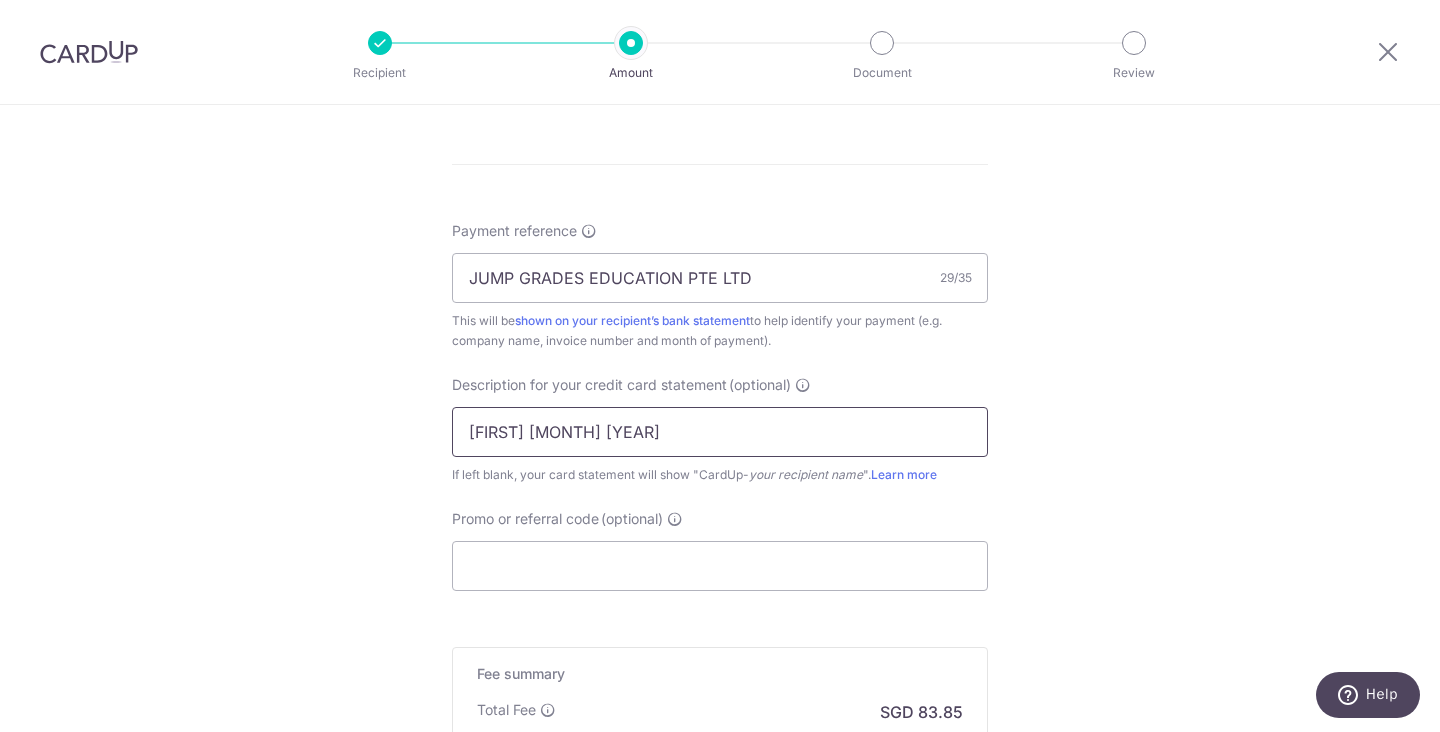 type on "Joy July 2025" 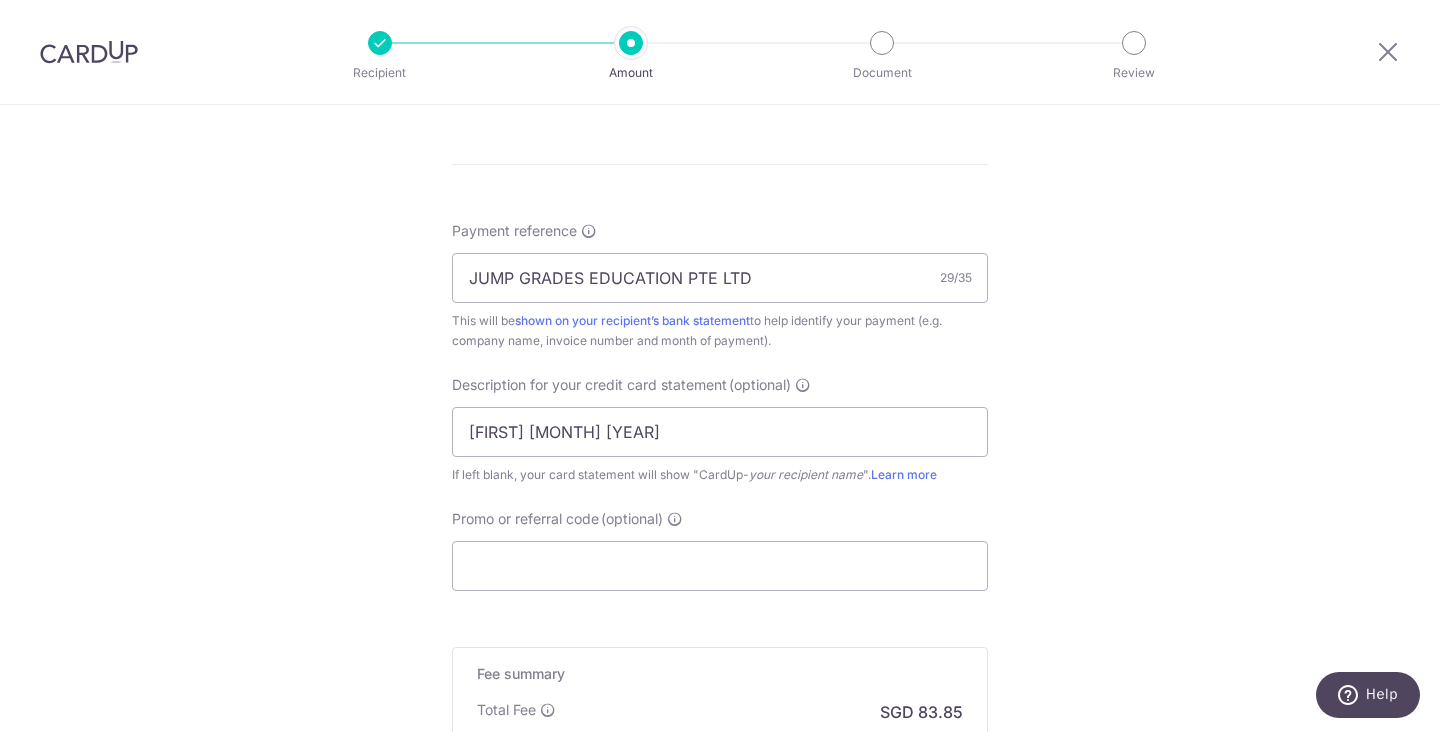 click on "If left blank, your card statement will show "CardUp- your recipient name ".  Learn more" at bounding box center (720, 475) 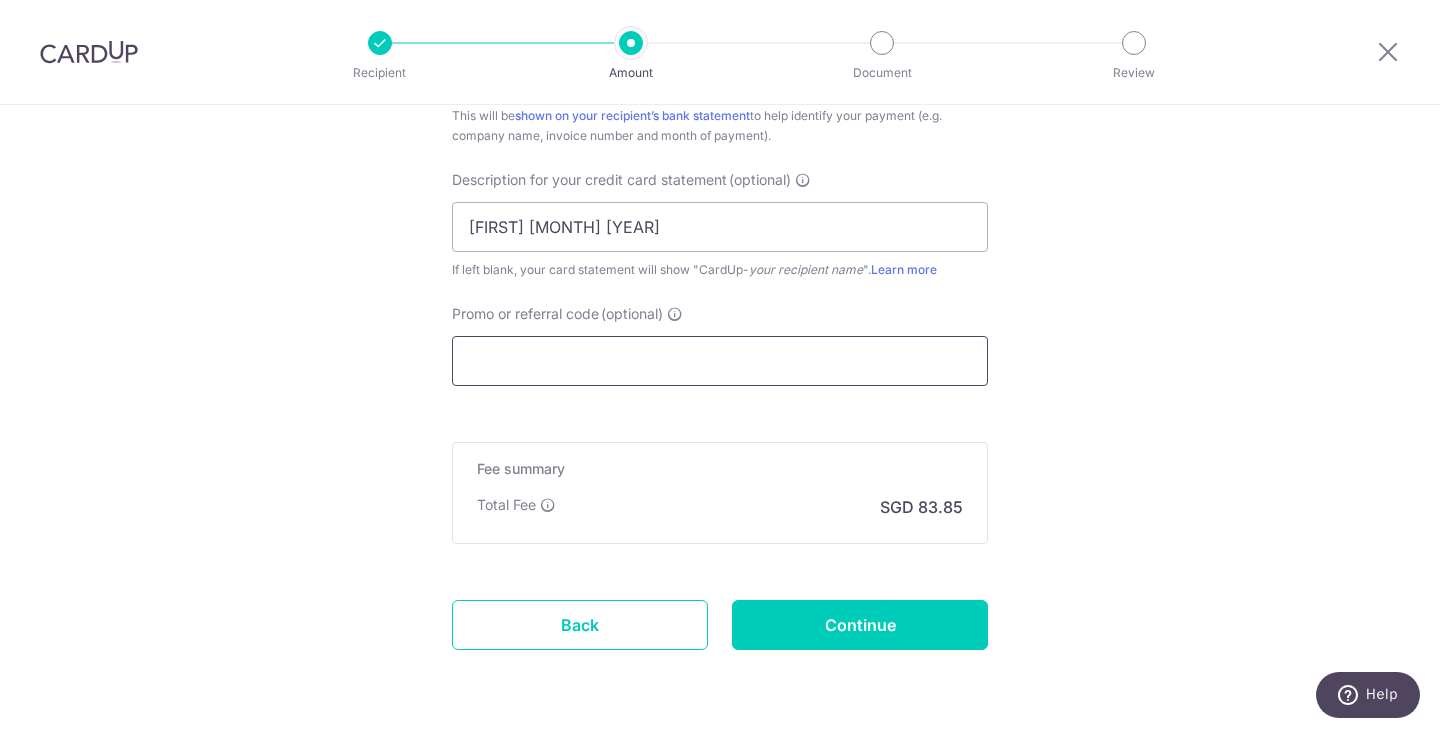 scroll, scrollTop: 1334, scrollLeft: 0, axis: vertical 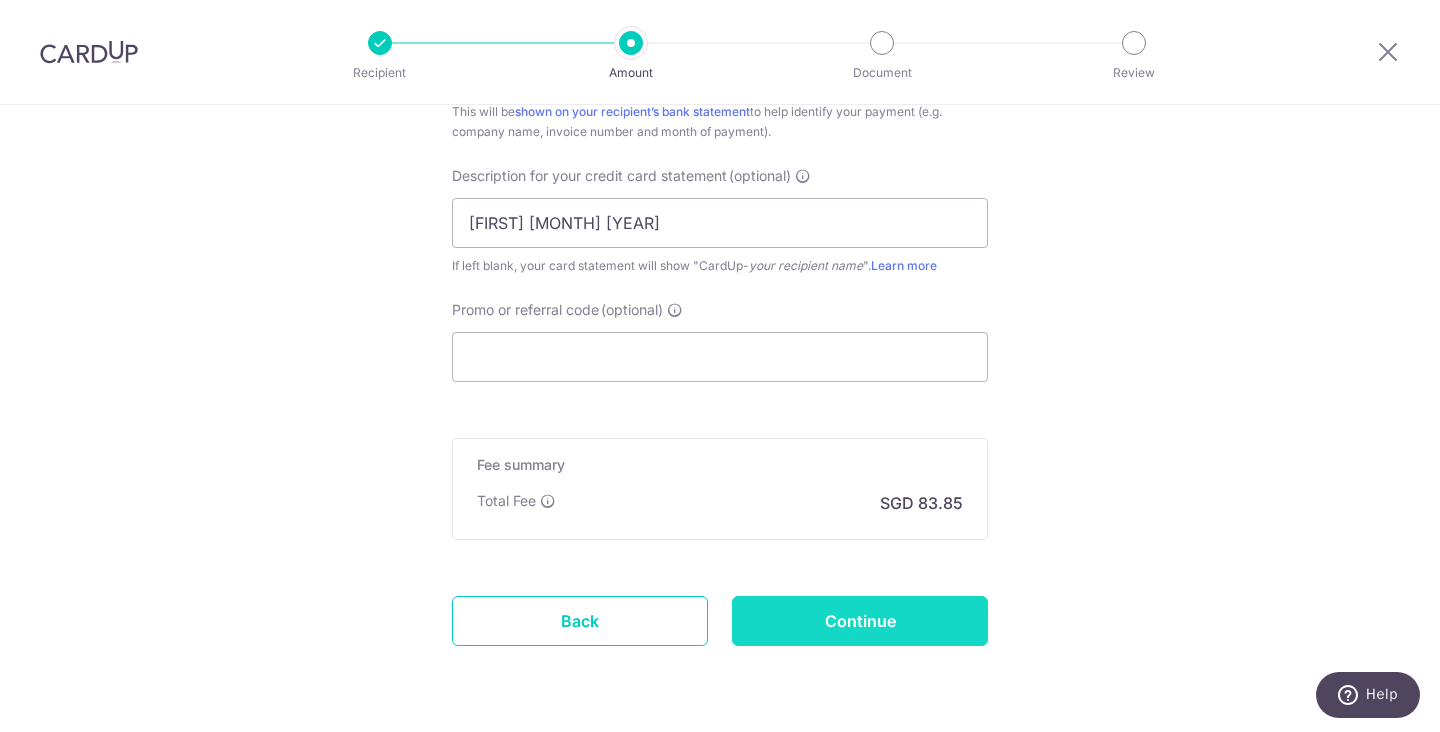 click on "Continue" at bounding box center [860, 621] 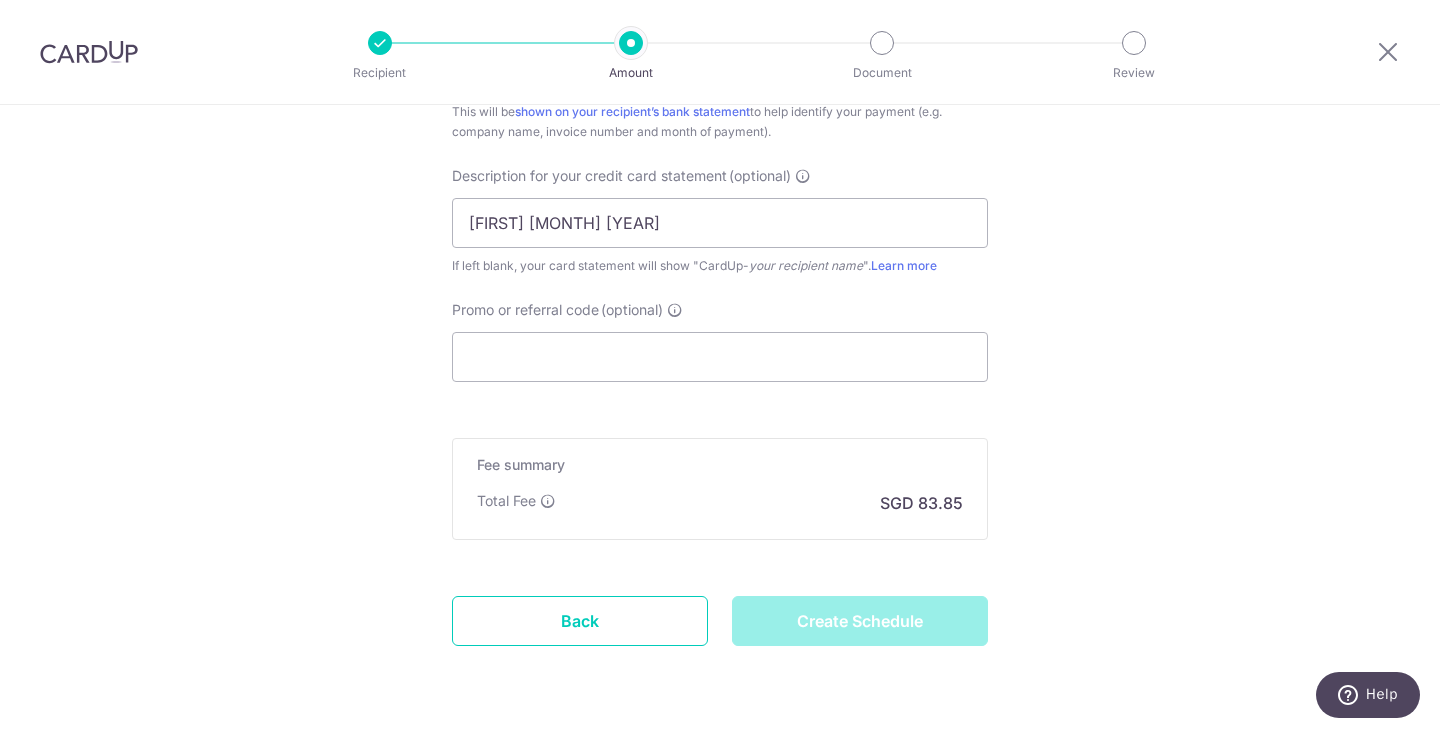 type on "Create Schedule" 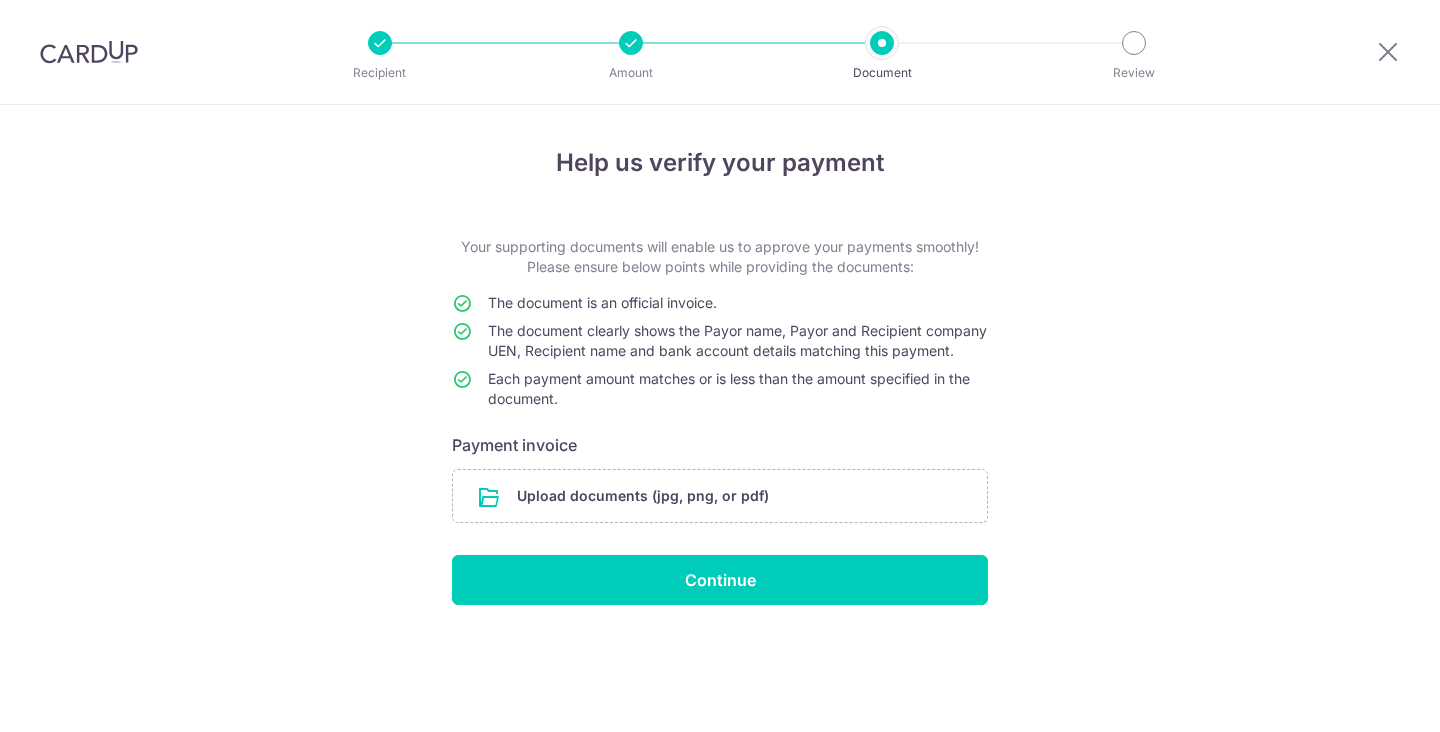 scroll, scrollTop: 0, scrollLeft: 0, axis: both 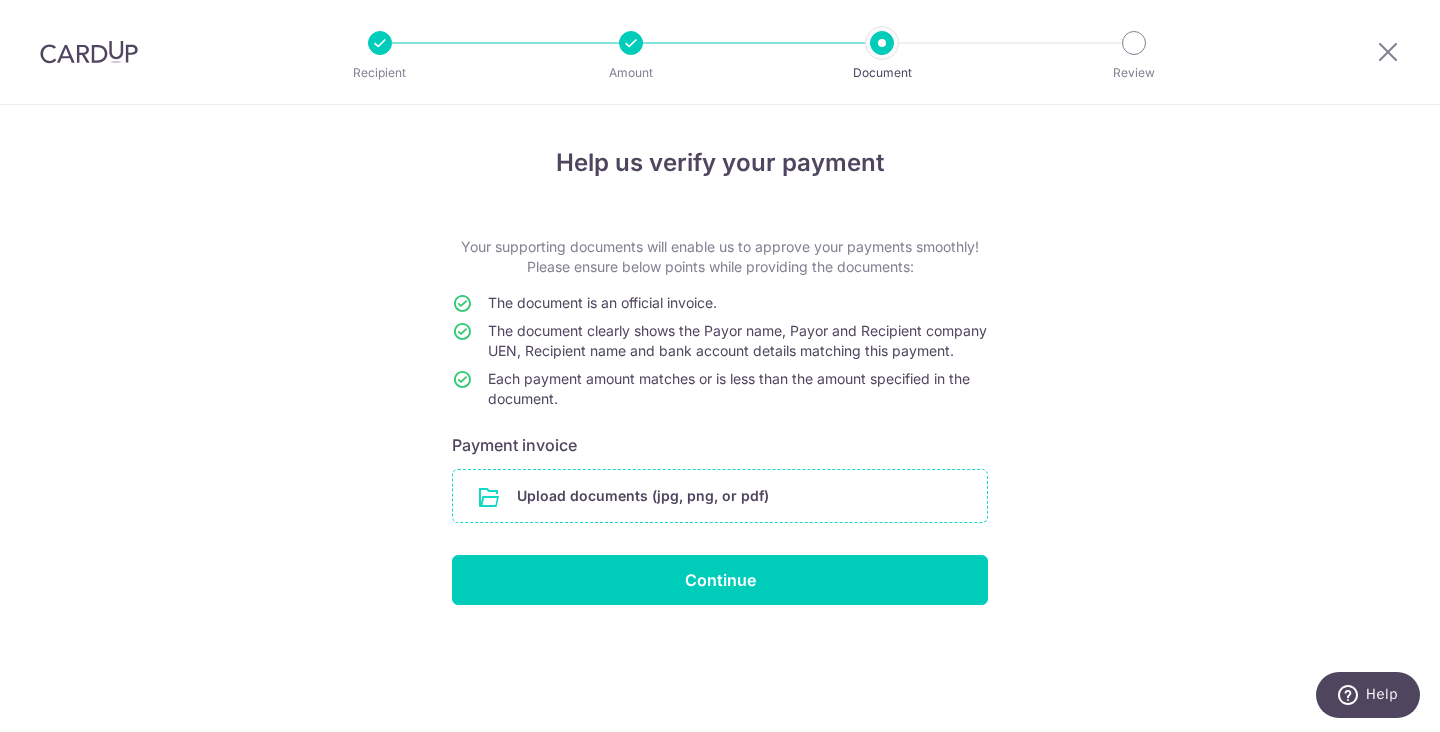 click at bounding box center [720, 496] 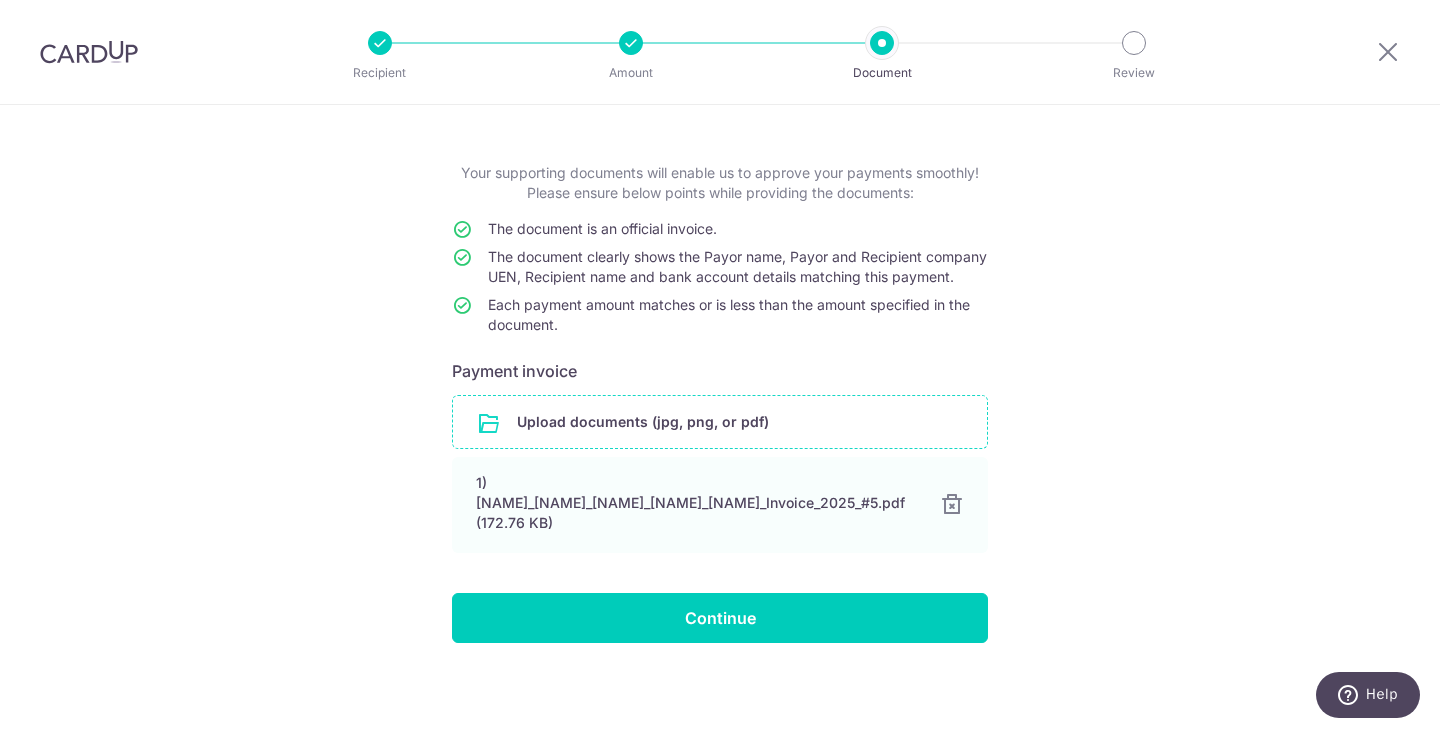 scroll, scrollTop: 79, scrollLeft: 0, axis: vertical 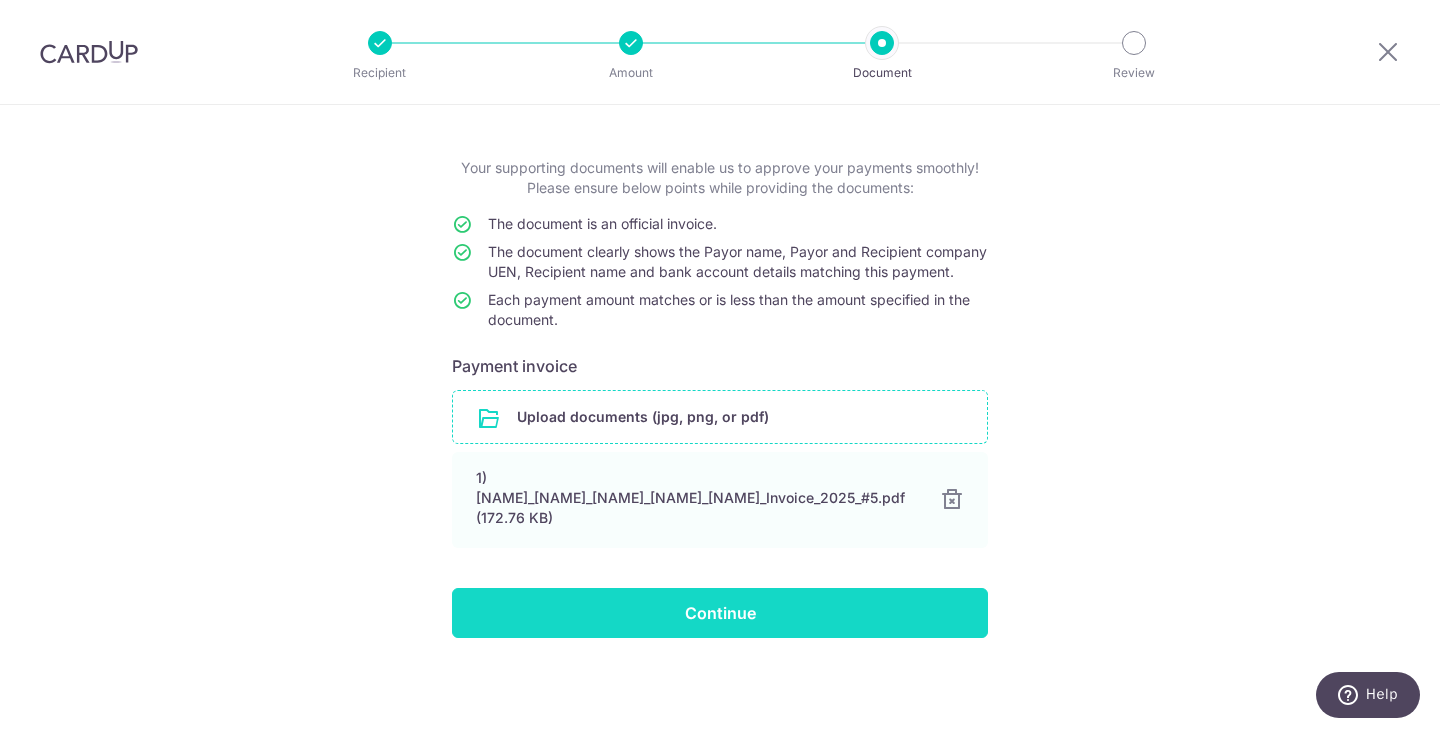 click on "Continue" at bounding box center [720, 613] 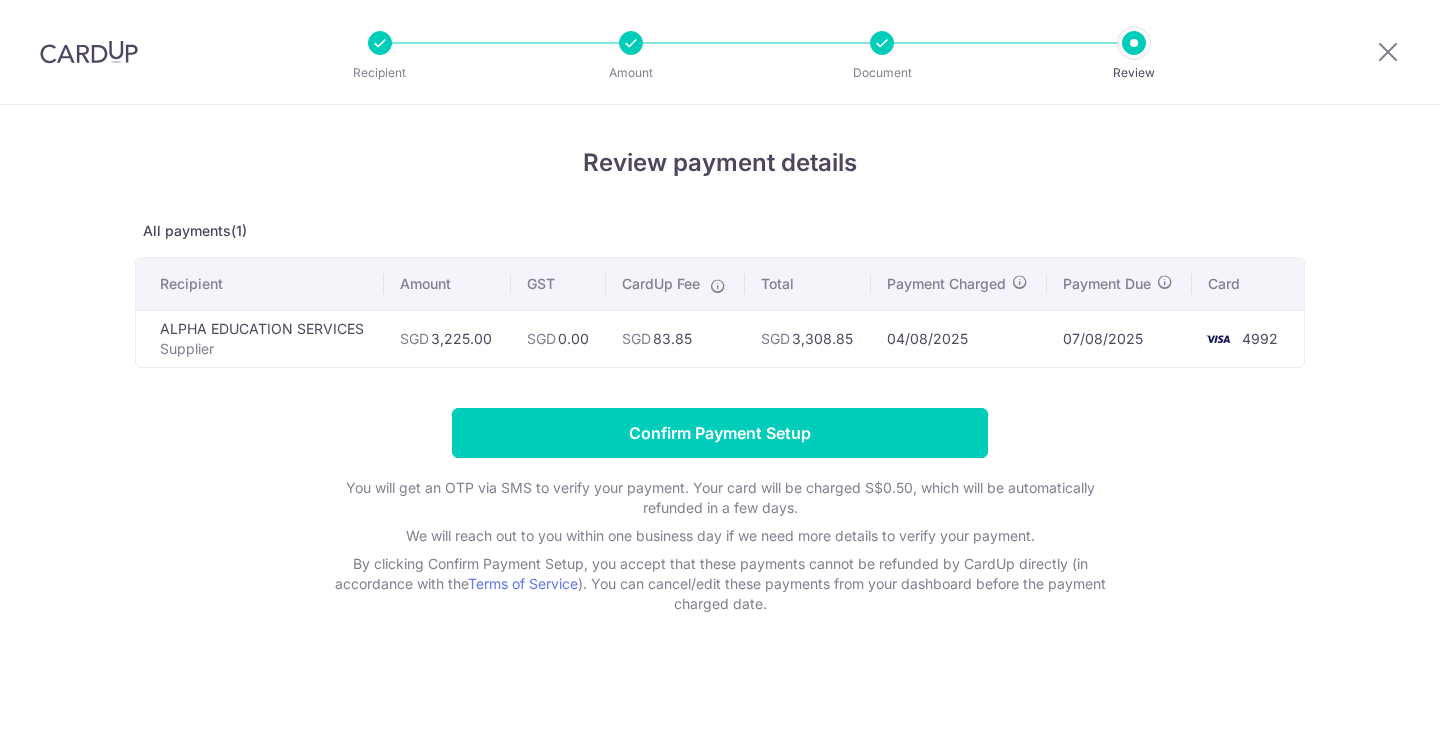 scroll, scrollTop: 0, scrollLeft: 0, axis: both 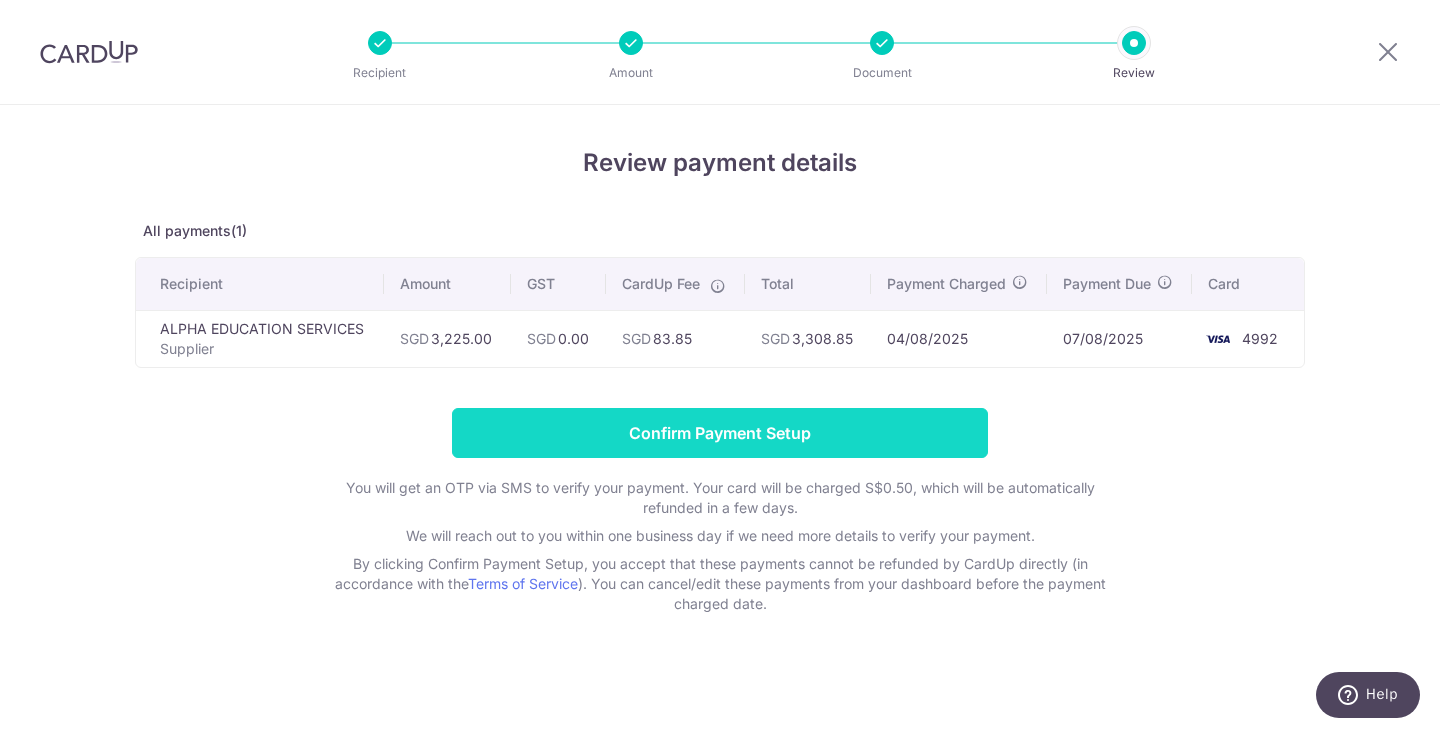 click on "Confirm Payment Setup" at bounding box center [720, 433] 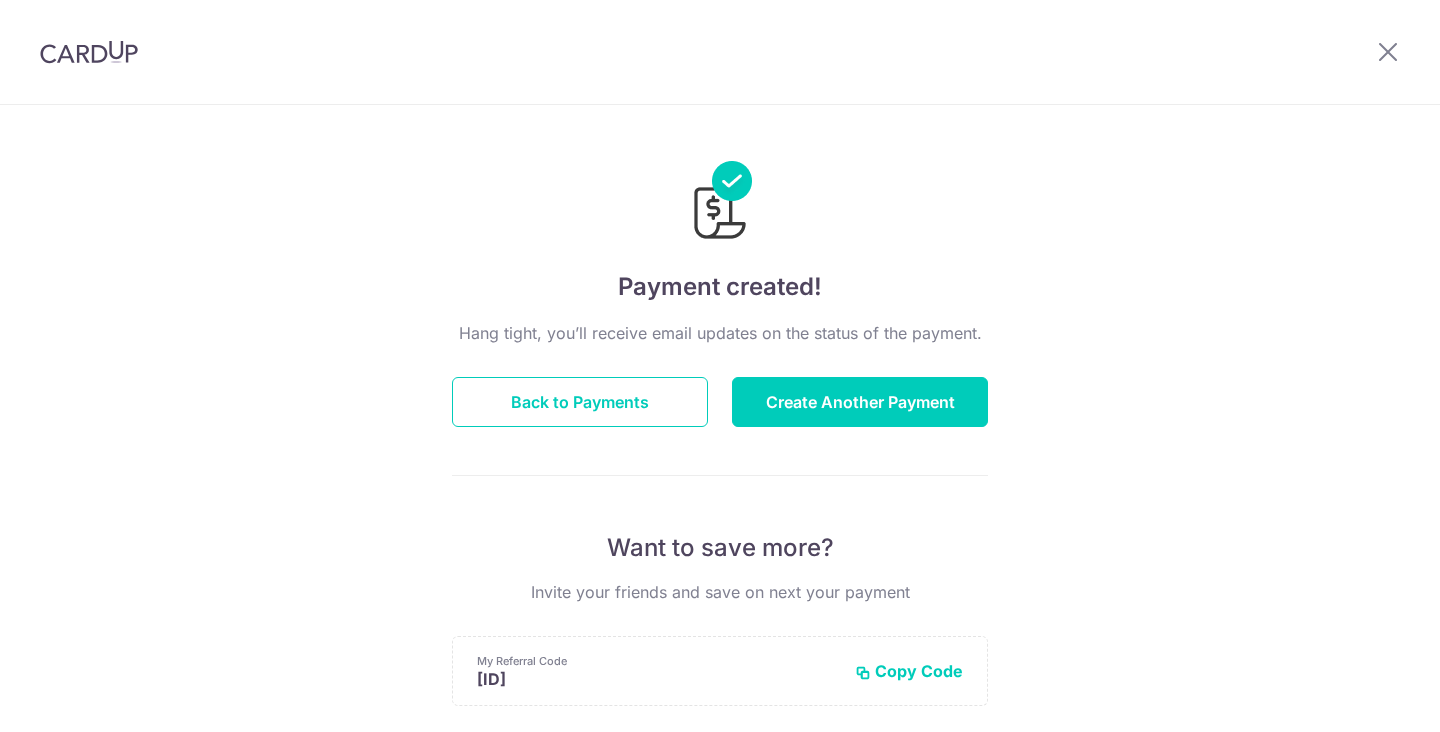 scroll, scrollTop: 0, scrollLeft: 0, axis: both 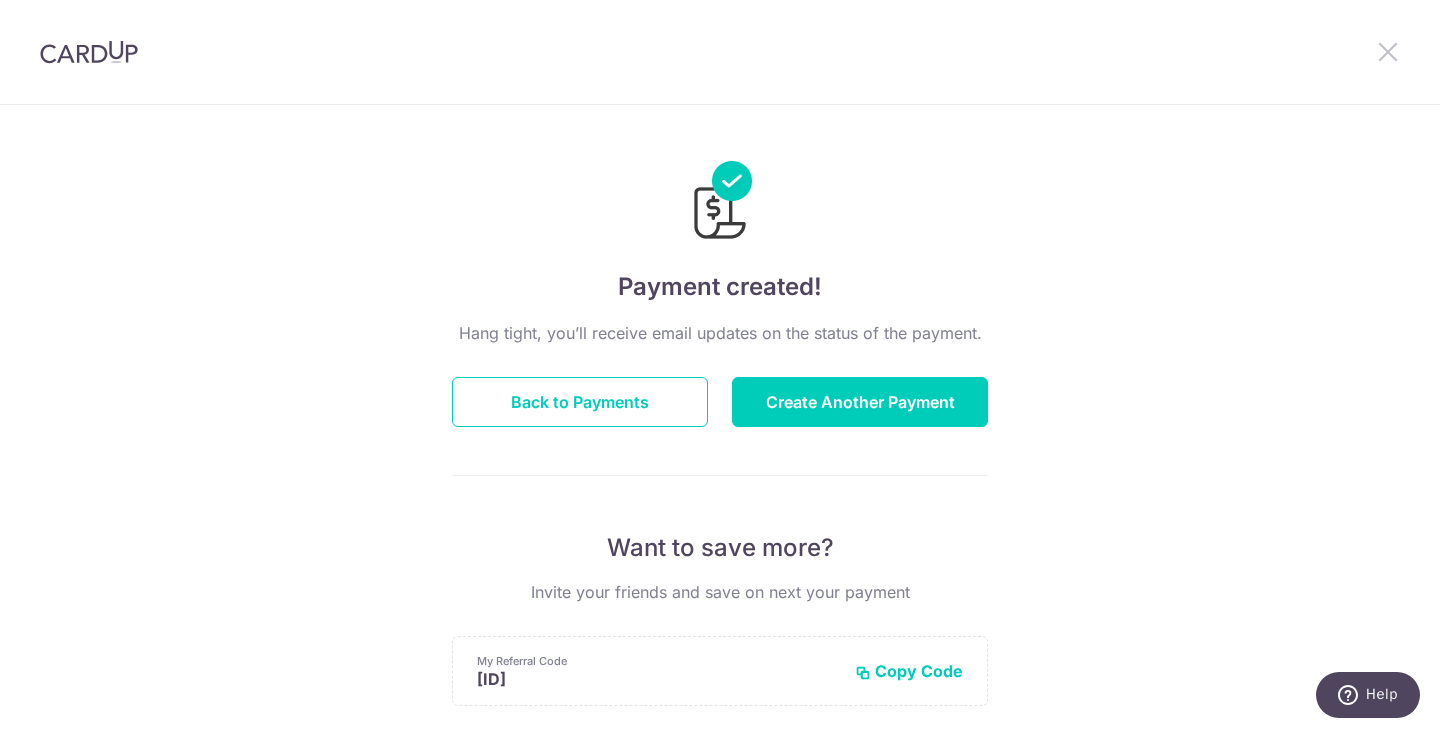 click at bounding box center (1388, 51) 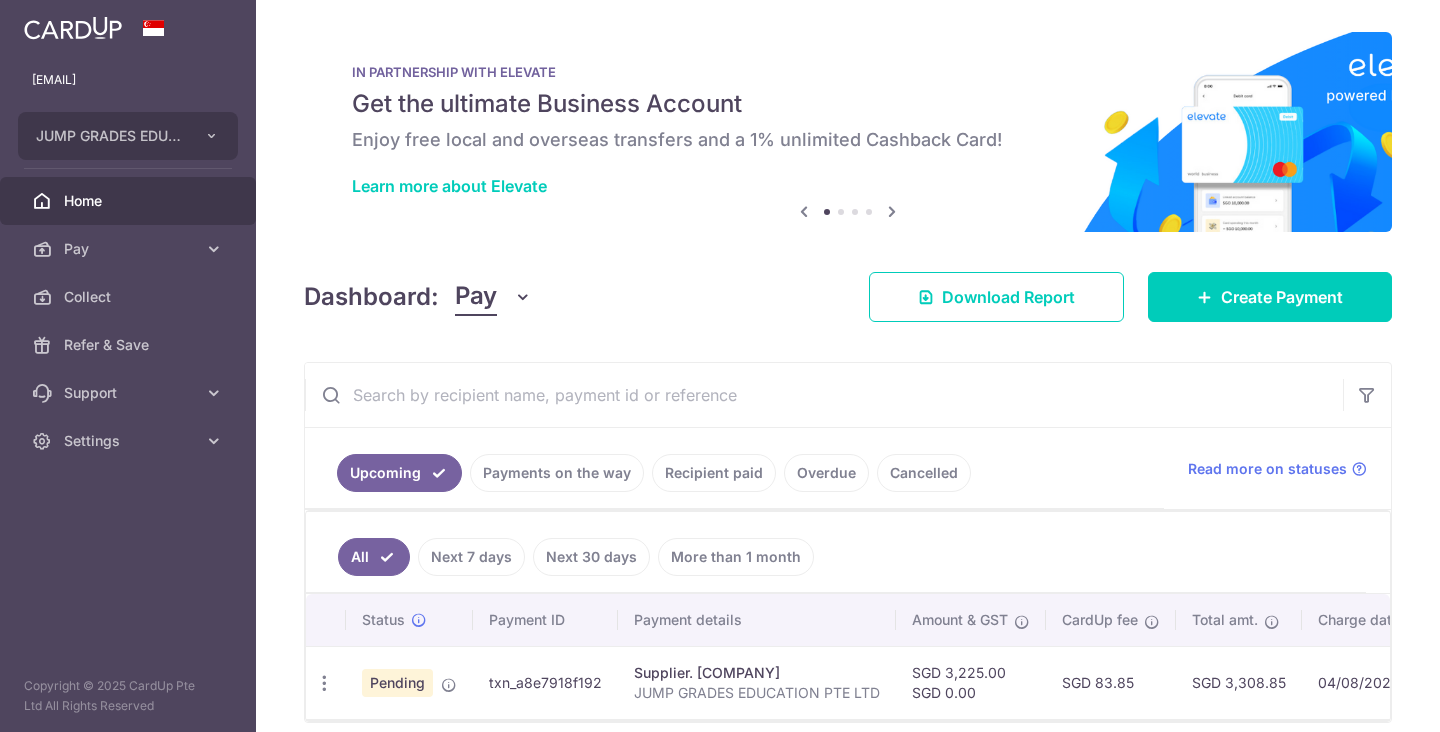 scroll, scrollTop: 0, scrollLeft: 0, axis: both 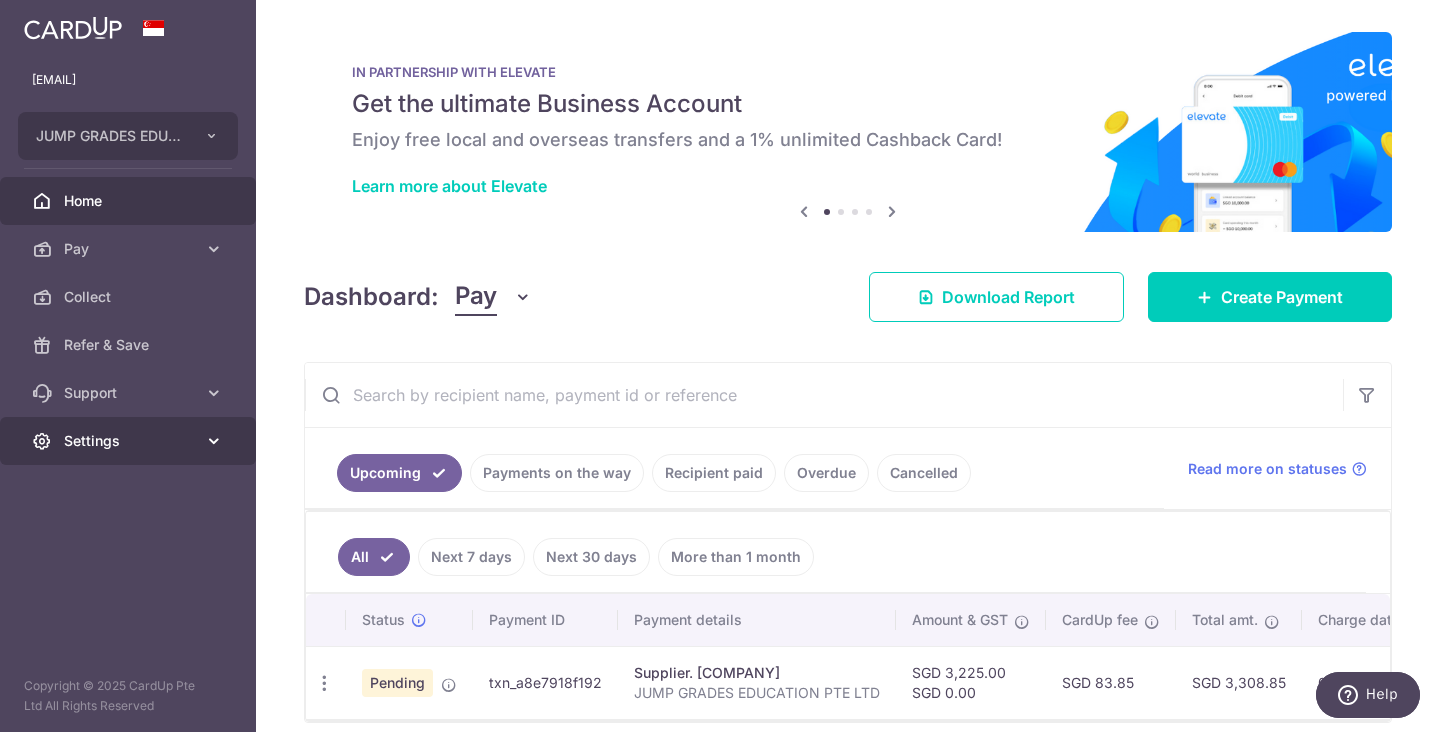 click at bounding box center (214, 441) 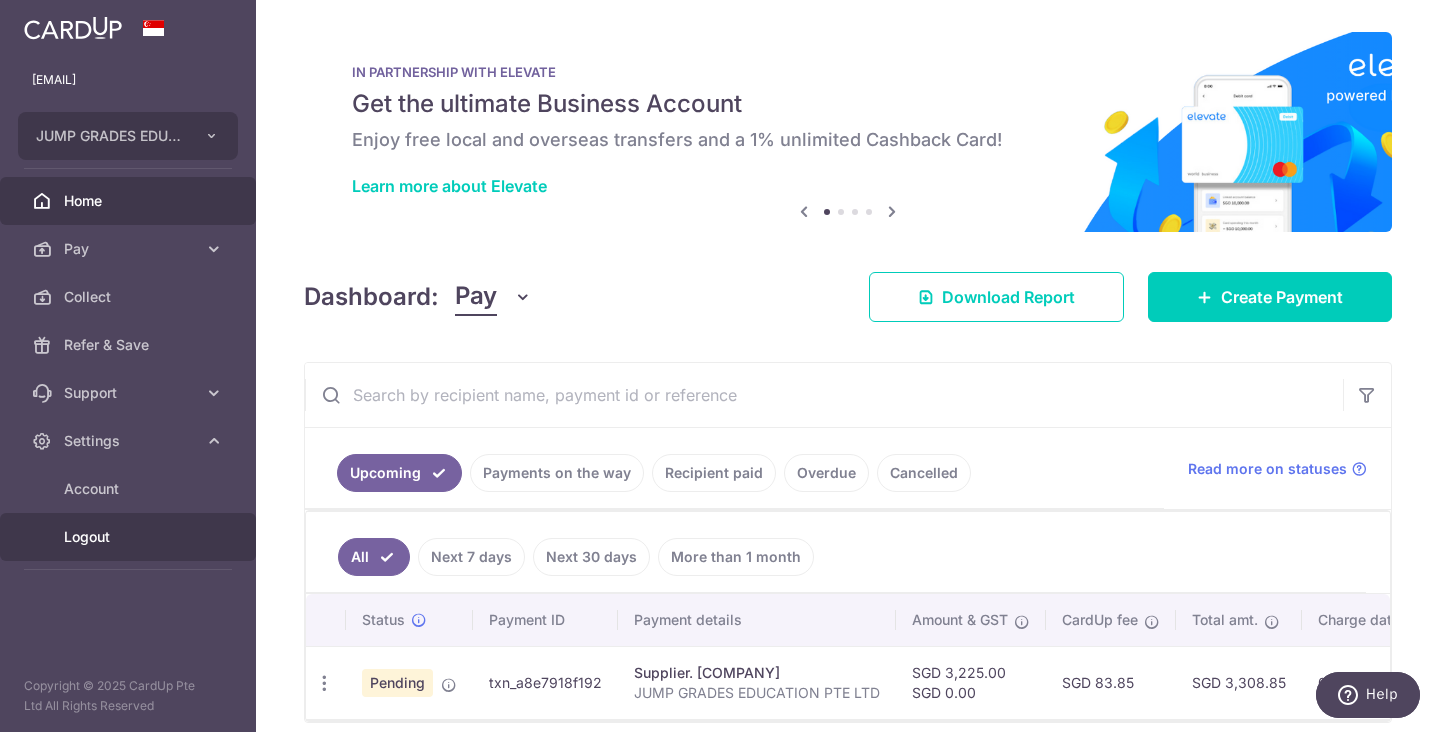 click on "Logout" at bounding box center (130, 537) 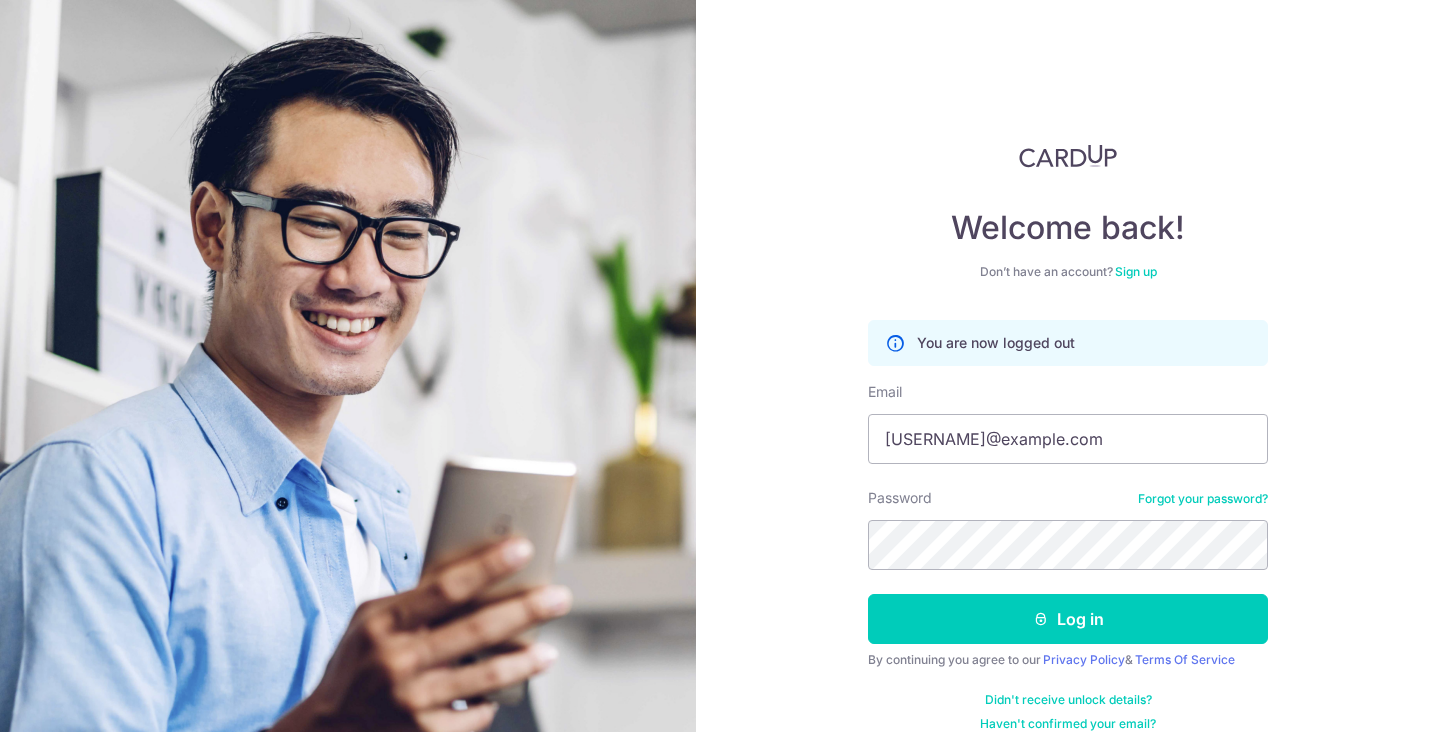 scroll, scrollTop: 0, scrollLeft: 0, axis: both 